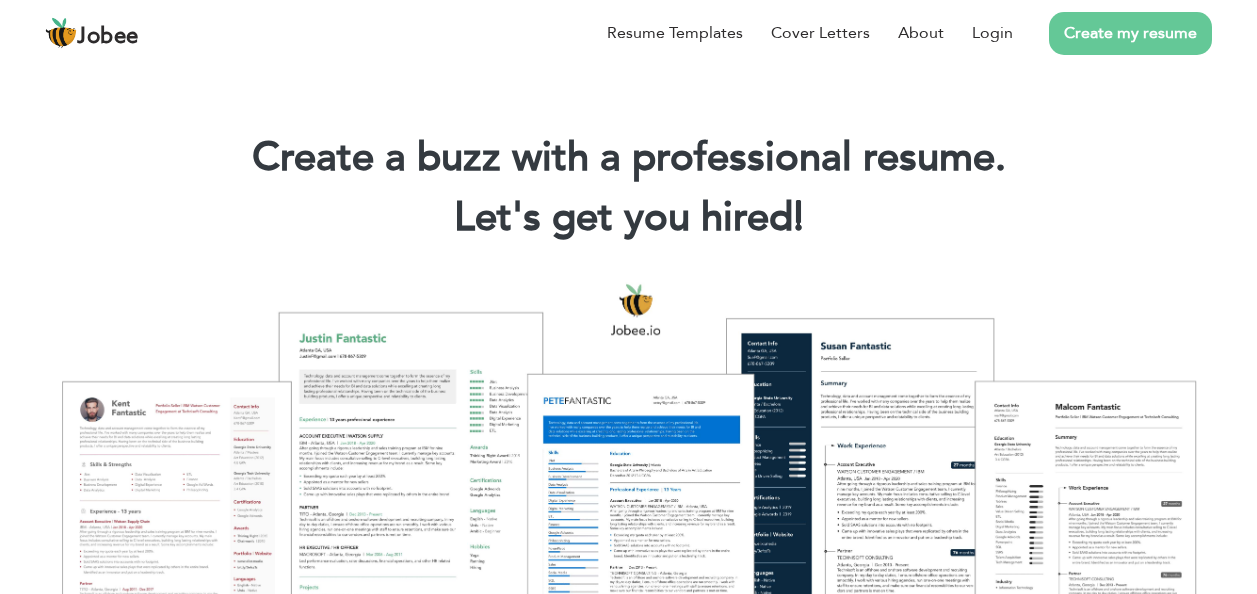 scroll, scrollTop: 0, scrollLeft: 0, axis: both 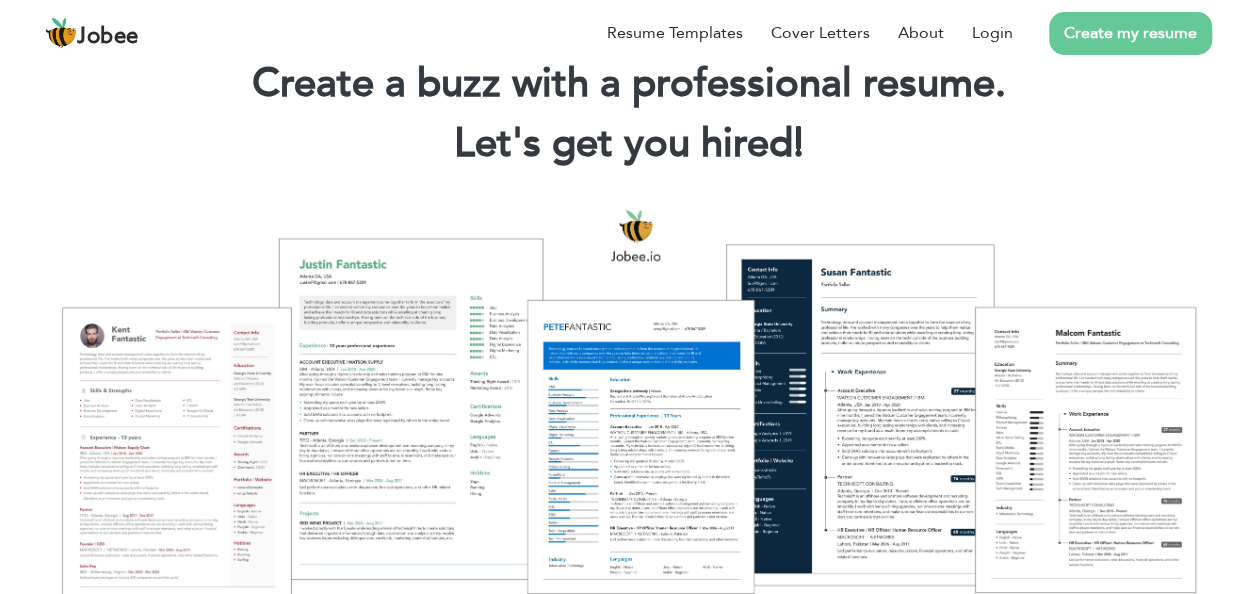 click at bounding box center [628, 403] 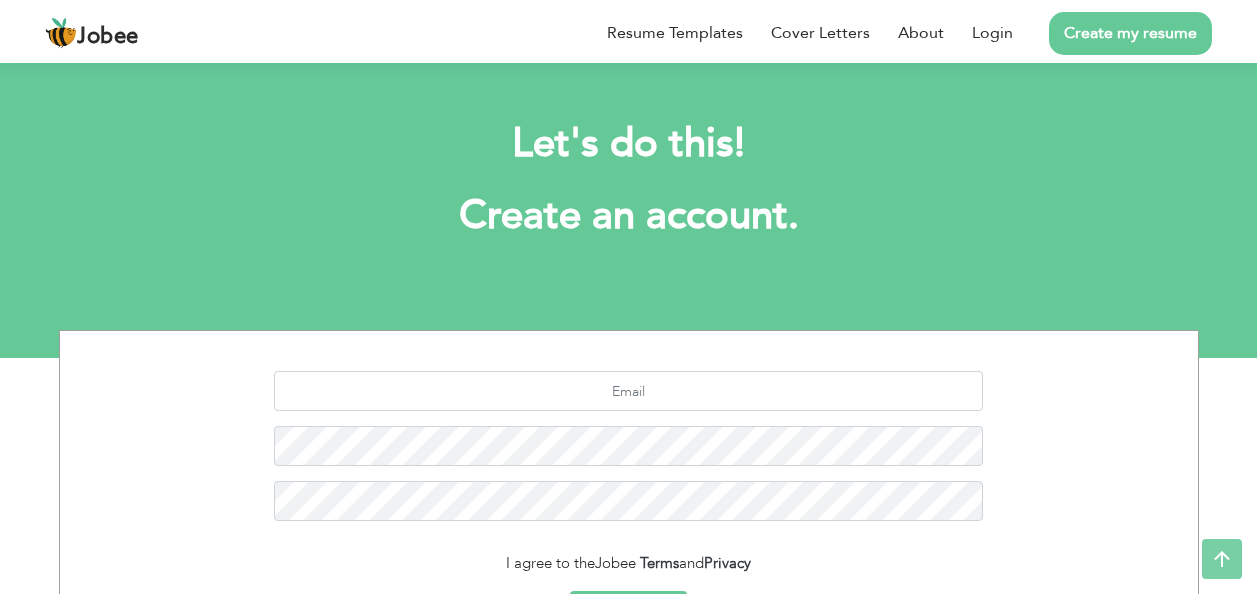 scroll, scrollTop: 236, scrollLeft: 0, axis: vertical 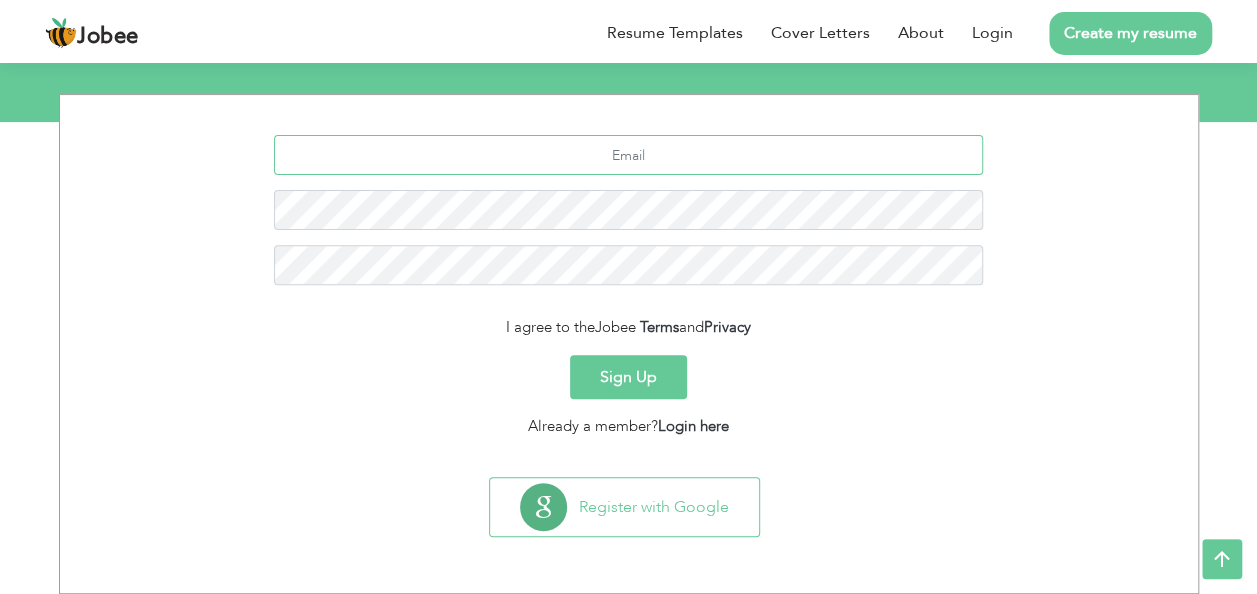 click at bounding box center [628, 155] 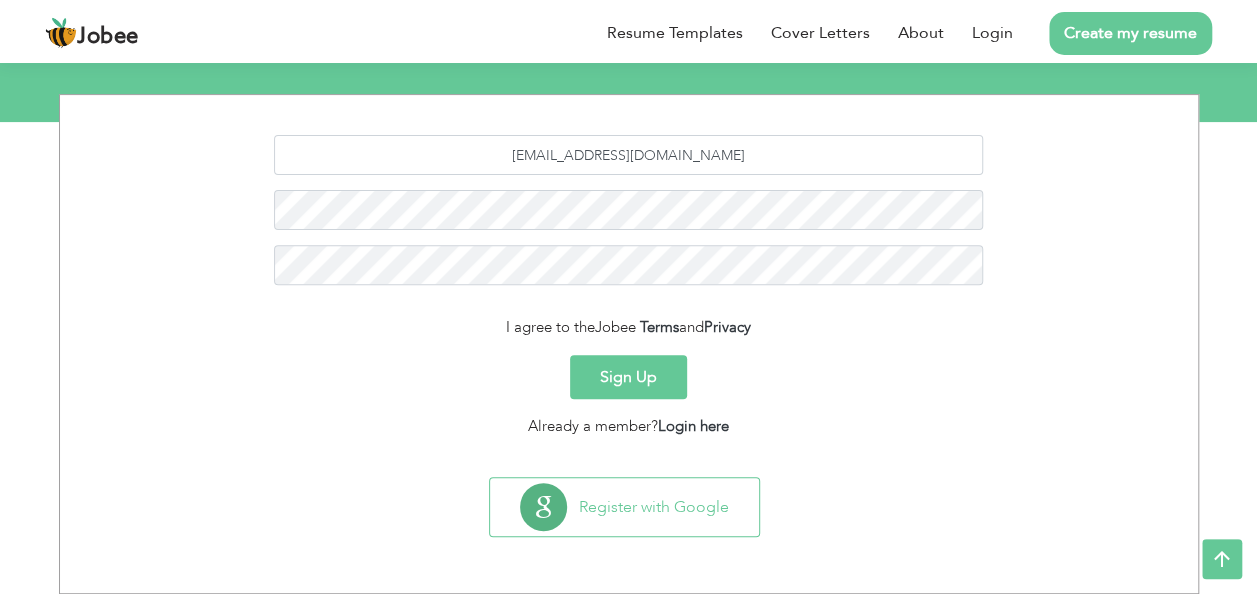 click on "fizzajunaid3@gmail.com
I agree to the  Jobee   Terms  and  Privacy
Sign Up
Already a member?  Login here" at bounding box center [629, 286] 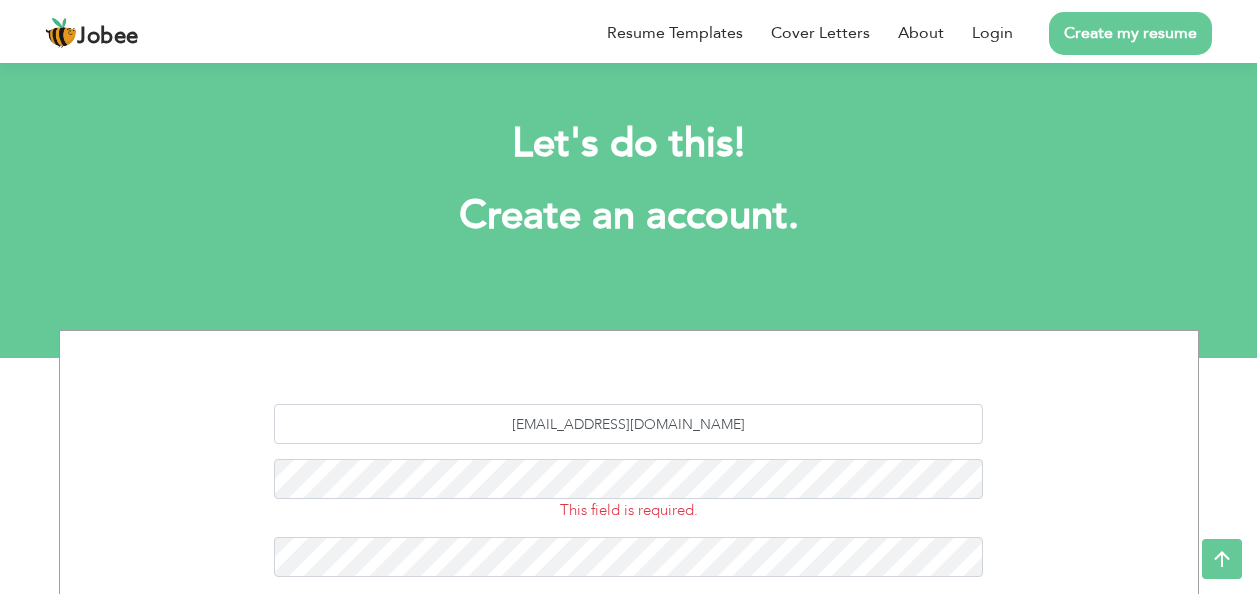 scroll, scrollTop: 200, scrollLeft: 0, axis: vertical 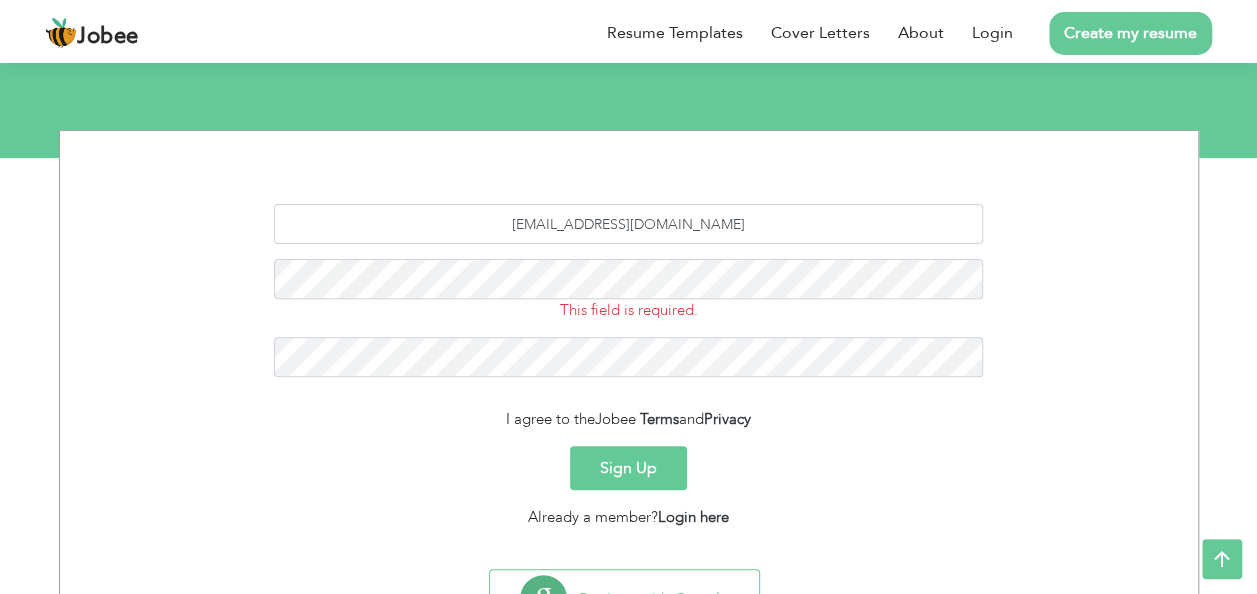 drag, startPoint x: 196, startPoint y: 331, endPoint x: 209, endPoint y: 329, distance: 13.152946 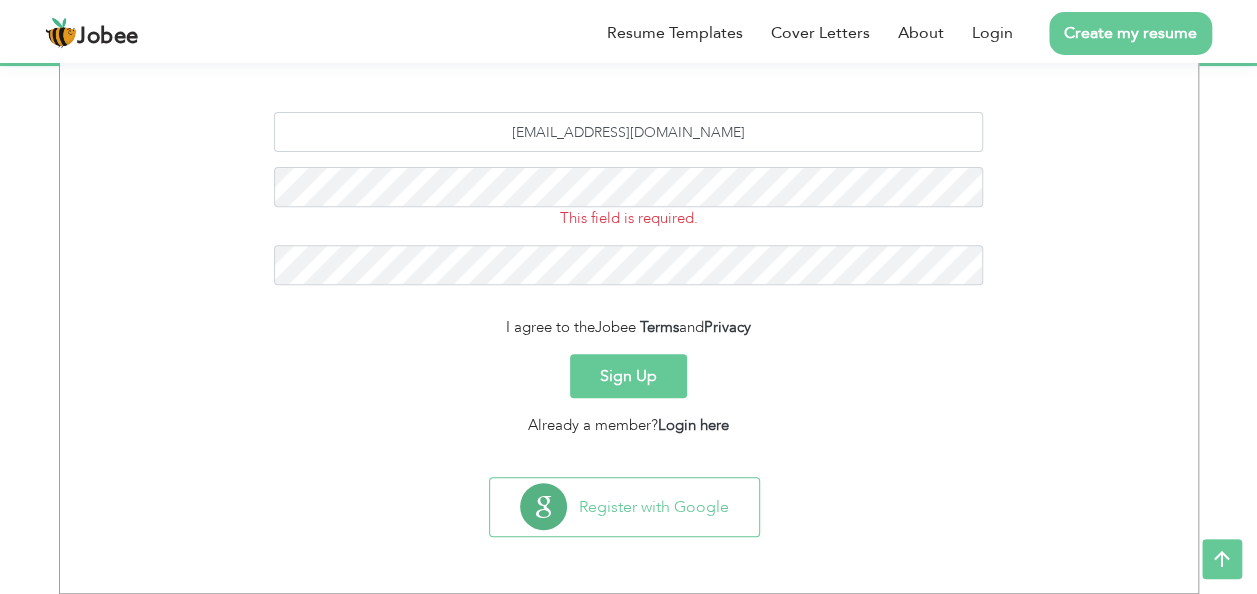 click on "Sign Up" at bounding box center [628, 376] 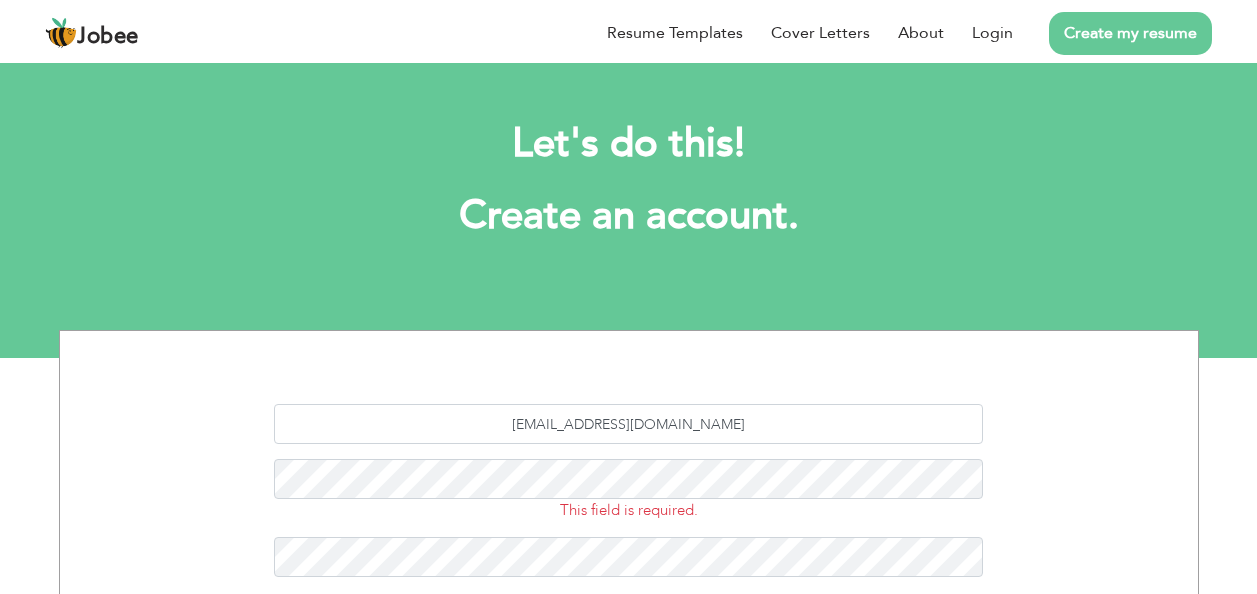 scroll, scrollTop: 0, scrollLeft: 0, axis: both 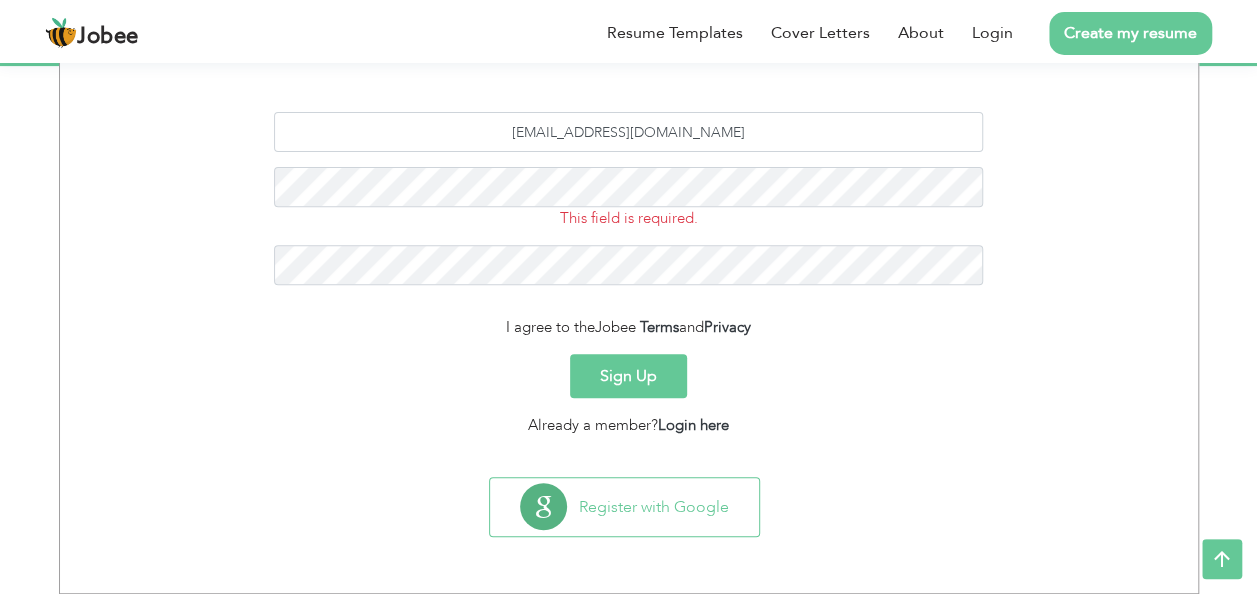 click on "[EMAIL_ADDRESS][DOMAIN_NAME]
This field is required.
I agree to the  Jobee   Terms  and  Privacy
Sign Up
Already a member?  Login here" at bounding box center (629, 274) 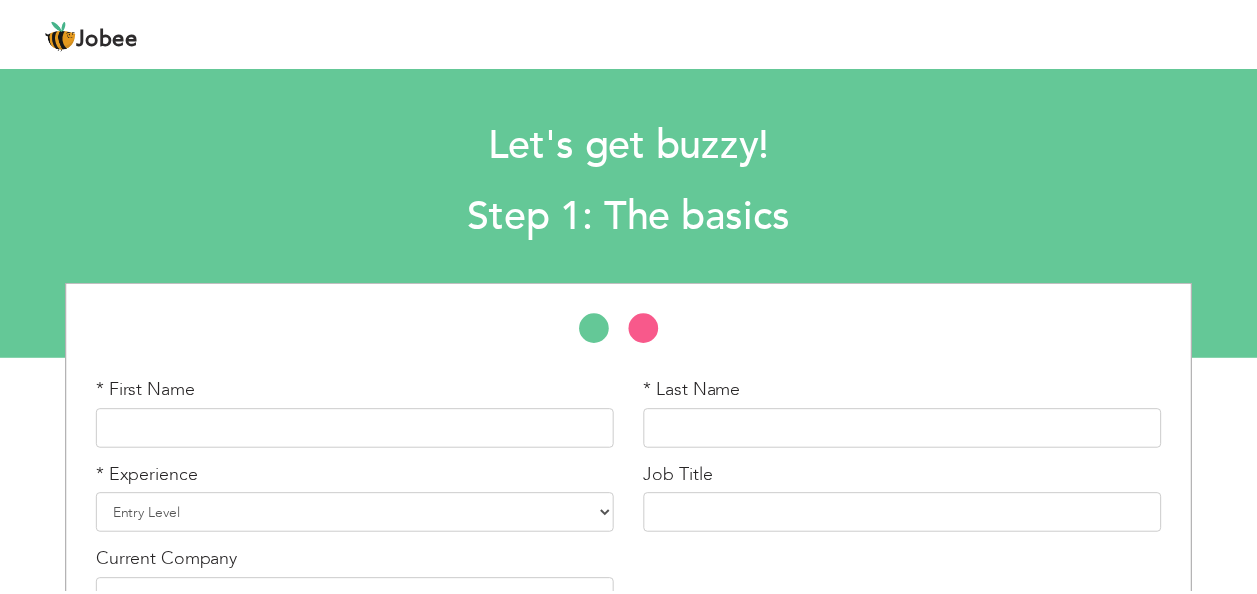 scroll, scrollTop: 0, scrollLeft: 0, axis: both 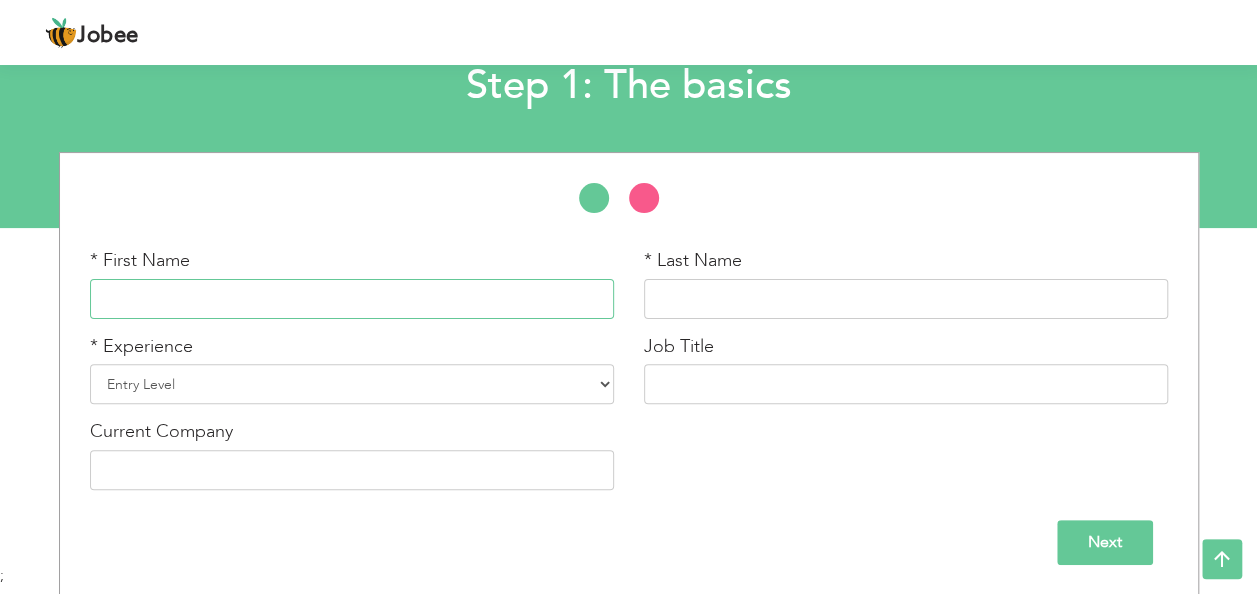 click at bounding box center [352, 299] 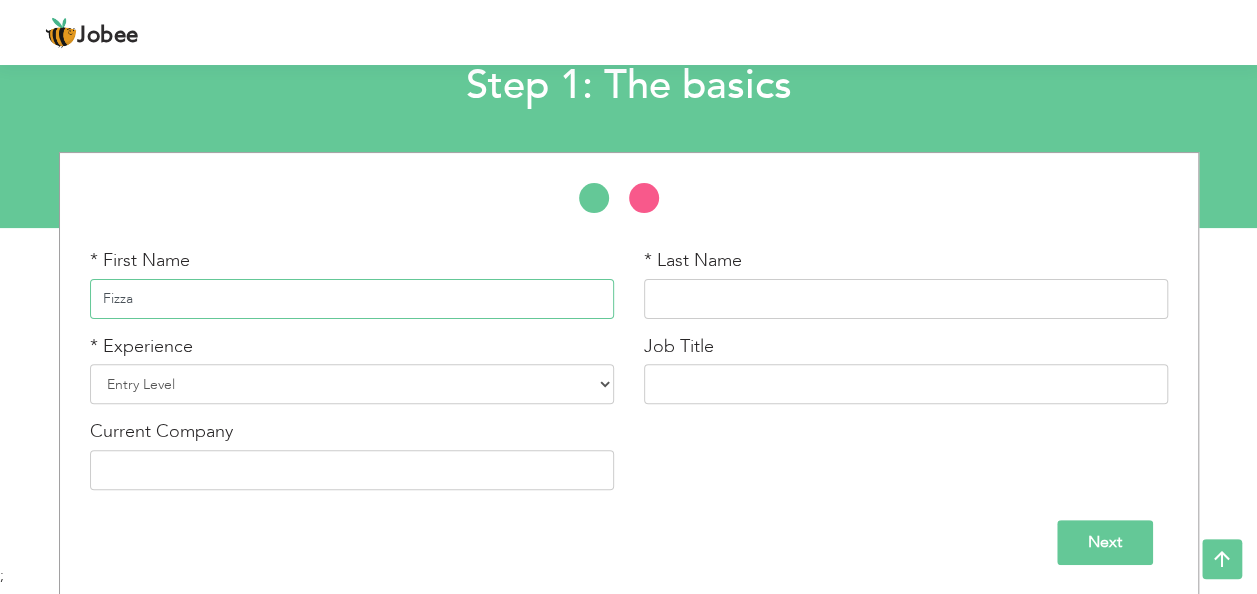 type on "Fizza" 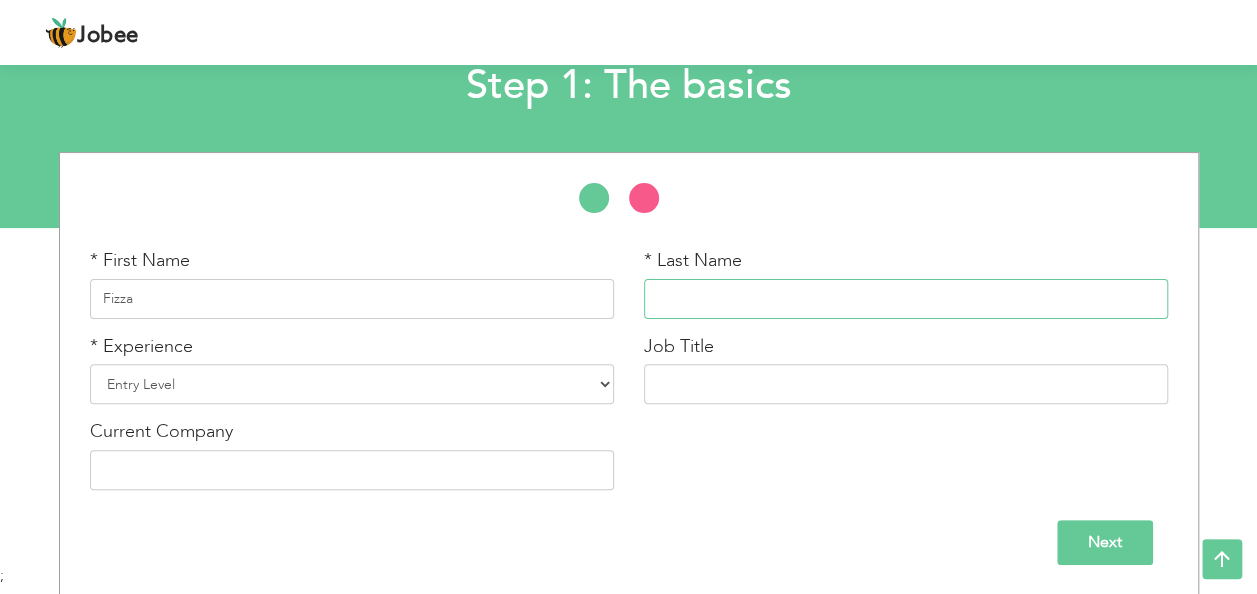 click at bounding box center [906, 299] 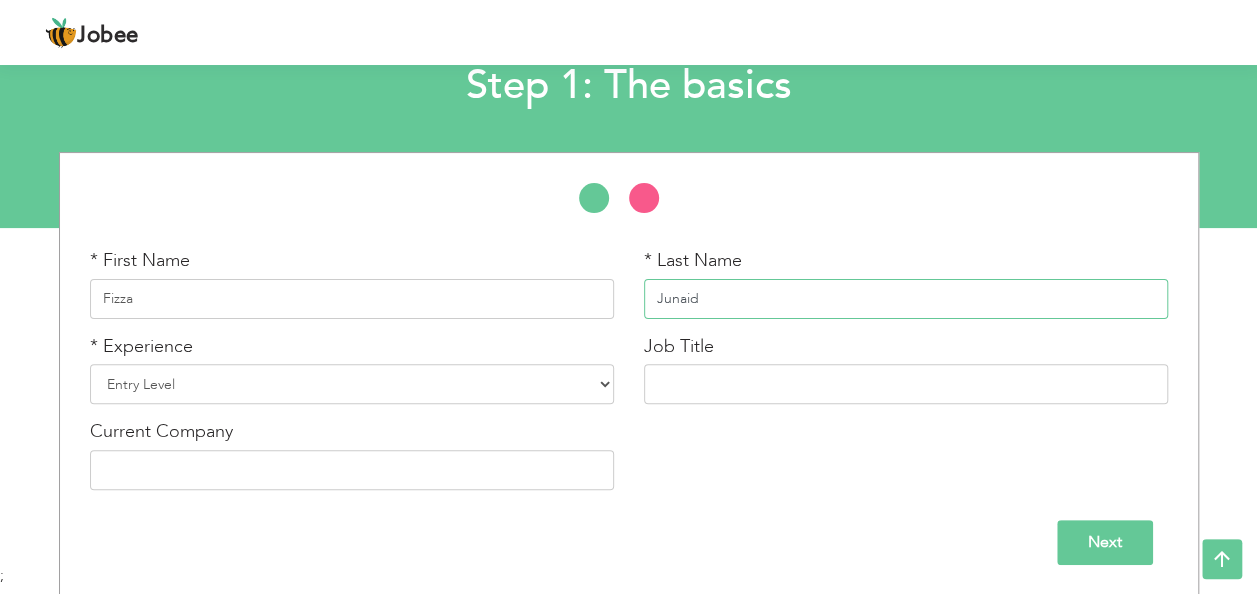type on "Junaid" 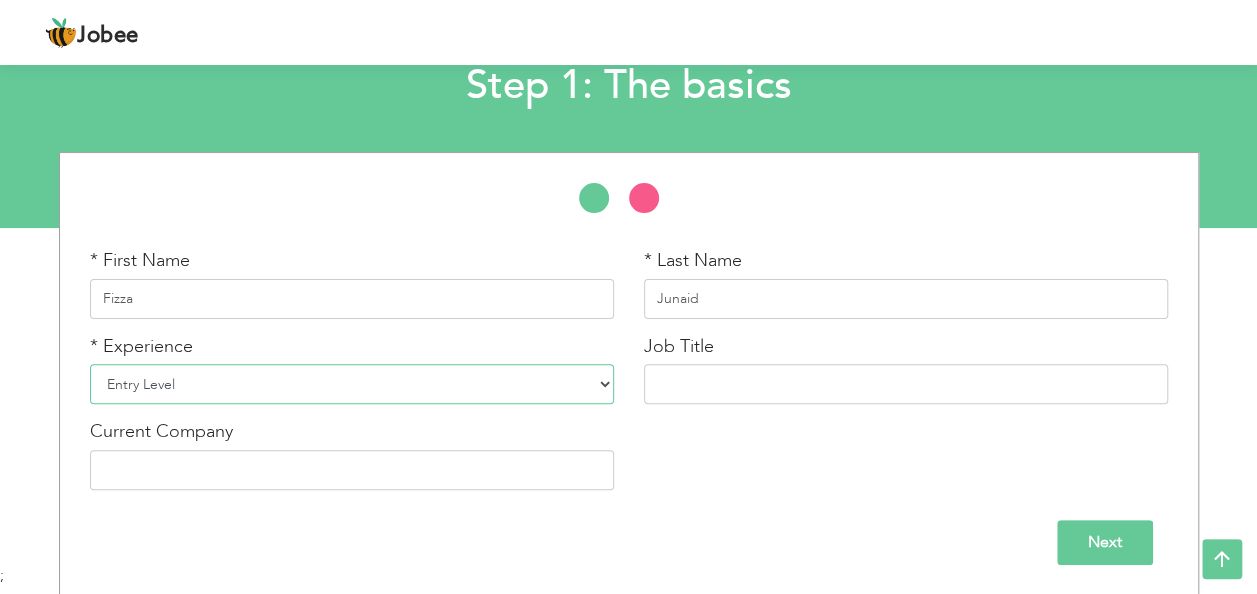 click on "Entry Level
Less than 1 Year
1 Year
2 Years
3 Years
4 Years
5 Years
6 Years
7 Years
8 Years
9 Years
10 Years
11 Years
12 Years
13 Years
14 Years
15 Years
16 Years
17 Years
18 Years
19 Years
20 Years
21 Years
22 Years
23 Years
24 Years
25 Years
26 Years
27 Years
28 Years
29 Years
30 Years
31 Years
32 Years
33 Years
34 Years
35 Years
More than 35 Years" at bounding box center [352, 384] 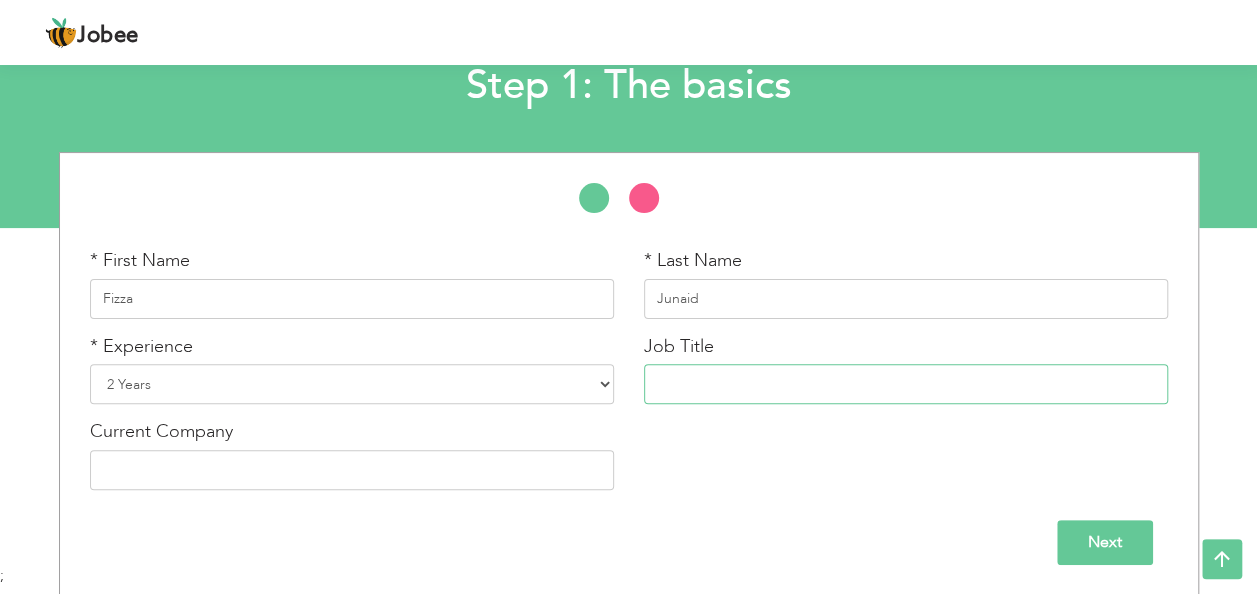 click at bounding box center (906, 384) 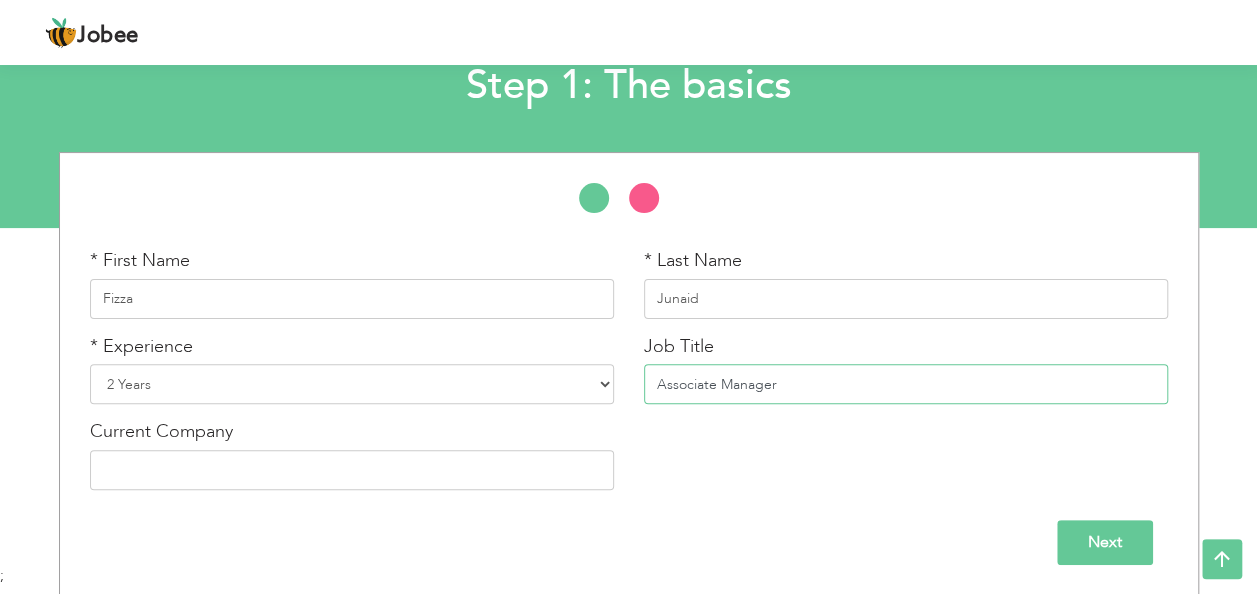 click on "Associate Manager" at bounding box center (906, 384) 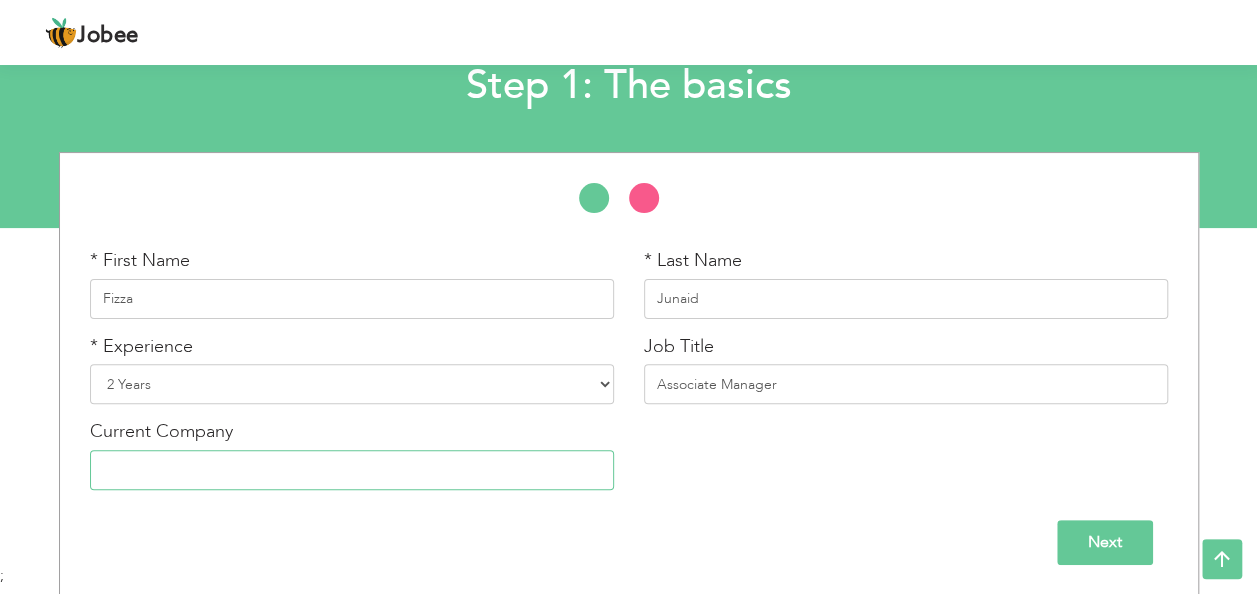click at bounding box center (352, 470) 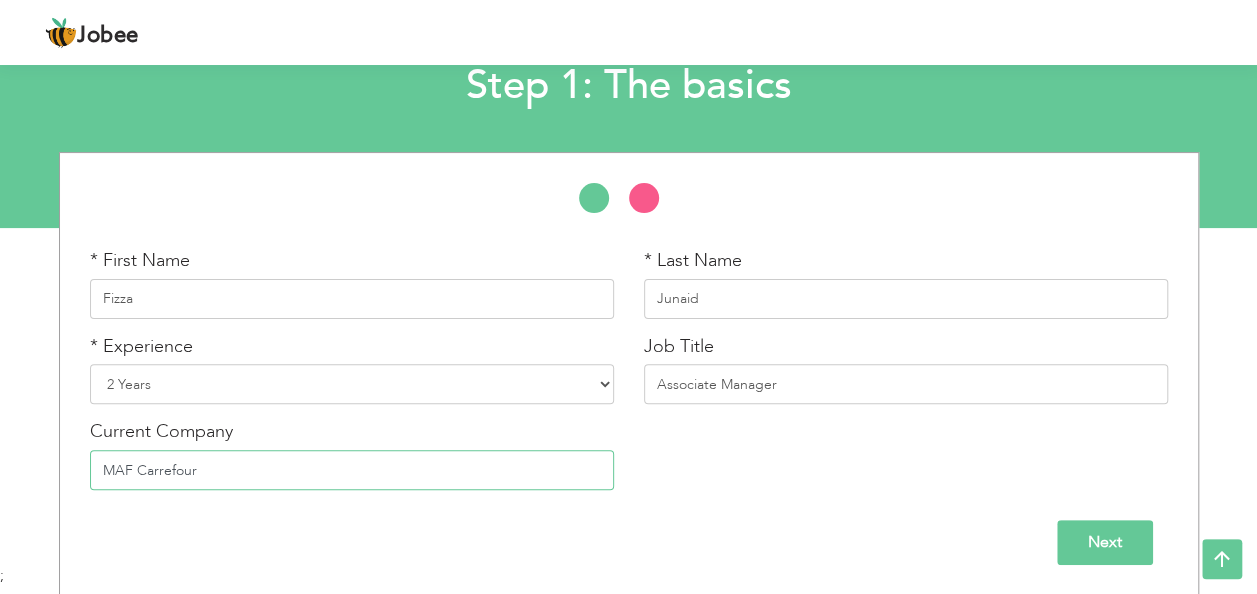 type on "MAF Carrefour" 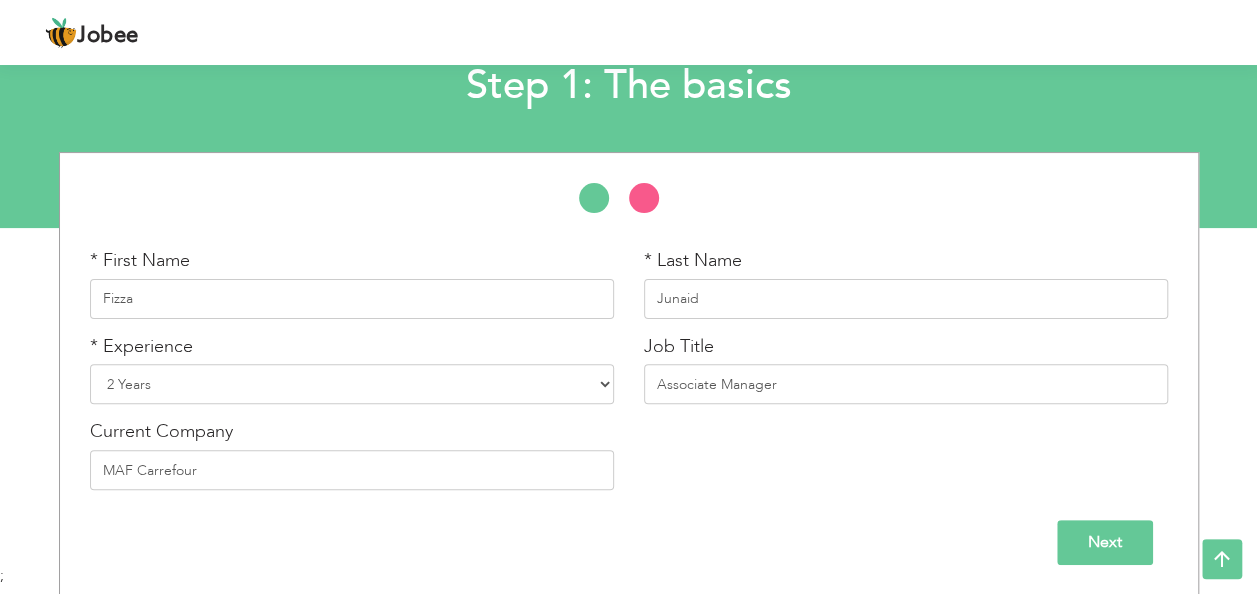 click on "Next" at bounding box center (1105, 542) 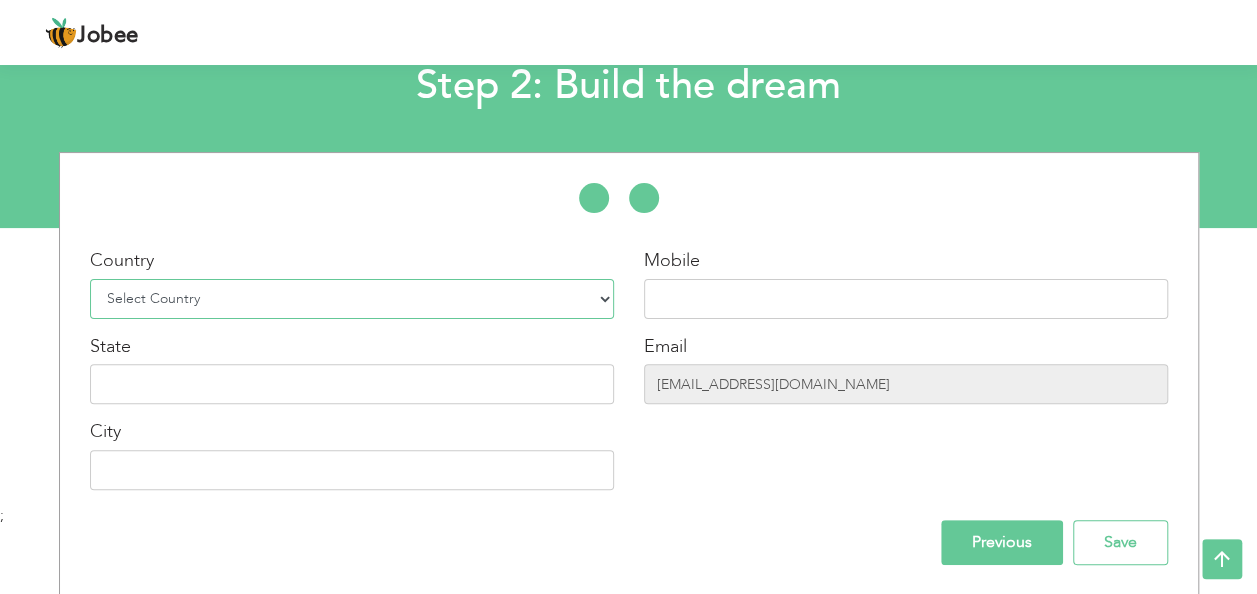 click on "Select Country
Afghanistan
Albania
Algeria
American Samoa
Andorra
Angola
Anguilla
Antarctica
Antigua and Barbuda
Argentina
Armenia
Aruba
Australia
Austria
Azerbaijan
Bahamas
Bahrain
Bangladesh
Barbados
Belarus
Belgium
Belize
Benin
Bermuda
Bhutan
Bolivia
Bosnia-Herzegovina
Botswana
Bouvet Island
Brazil
British Indian Ocean Territory
Brunei Darussalam
Bulgaria
Burkina Faso
Burundi
Cambodia
Cameroon
Canada
Cape Verde
Cayman Islands
Central African Republic
Chad
Chile
China
Christmas Island
Cocos (Keeling) Islands
Colombia
Comoros
Congo
Congo, Dem. Republic
Cook Islands
Costa Rica
Croatia
Cuba
Cyprus
Czech Rep
Denmark
Djibouti
Dominica
Dominican Republic
Ecuador
Egypt
El Salvador
Equatorial Guinea
Eritrea
Estonia
Ethiopia
European Union
Falkland Islands (Malvinas)
Faroe Islands
Fiji
Finland
France
French Guiana
French Southern Territories
Gabon
Gambia
Georgia" at bounding box center (352, 299) 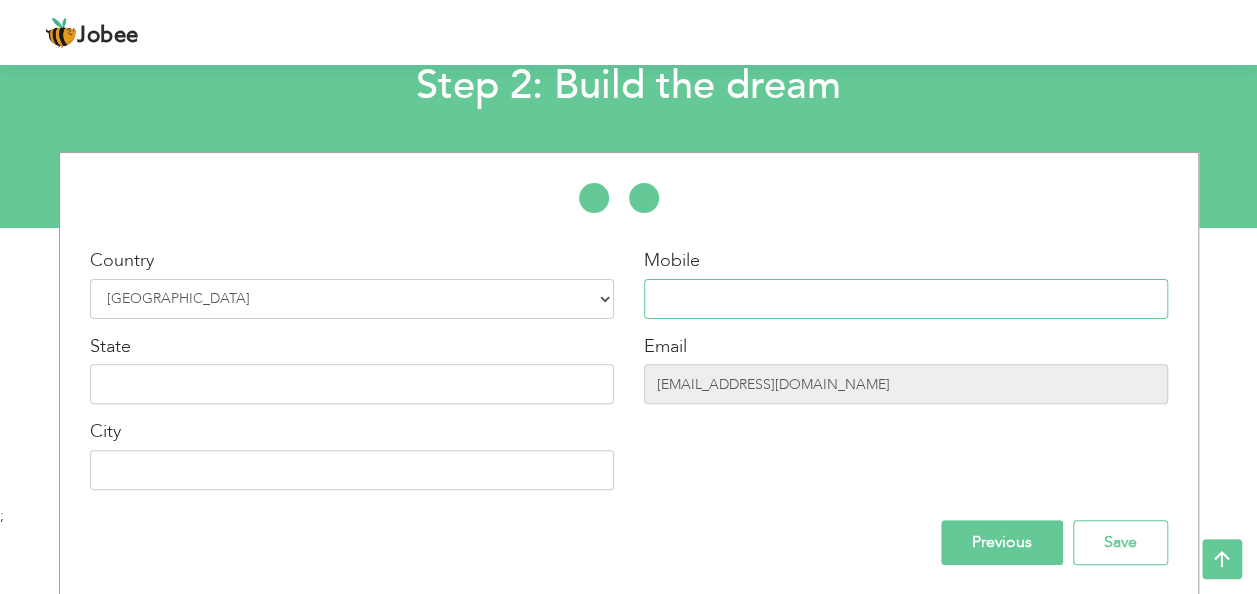 click at bounding box center (906, 299) 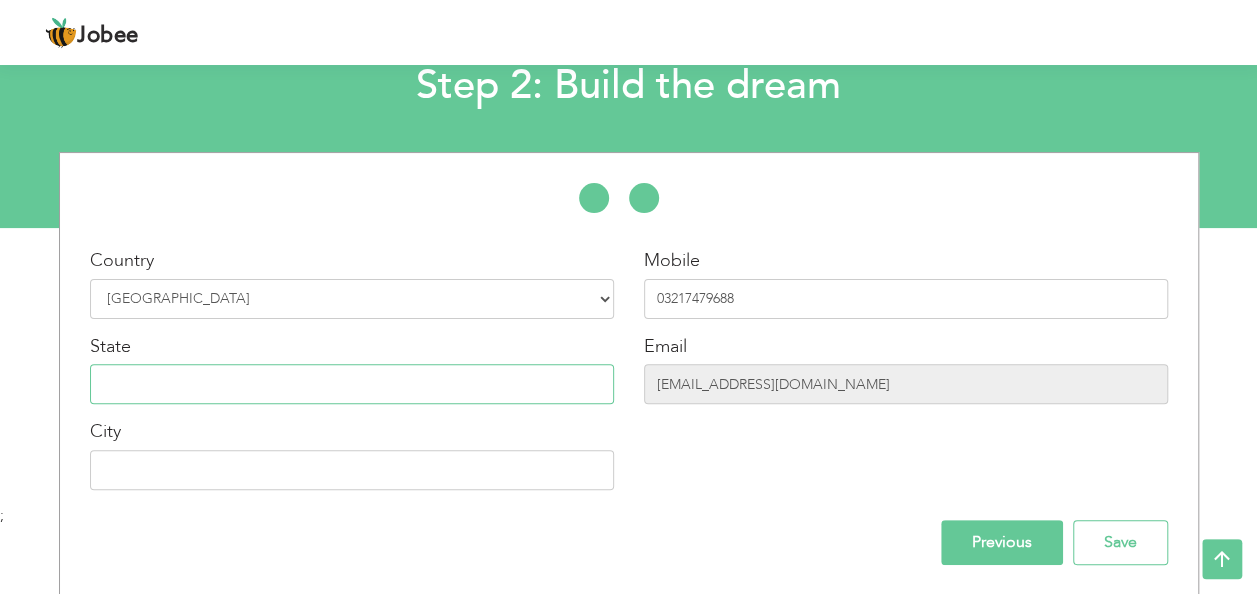 click at bounding box center [352, 384] 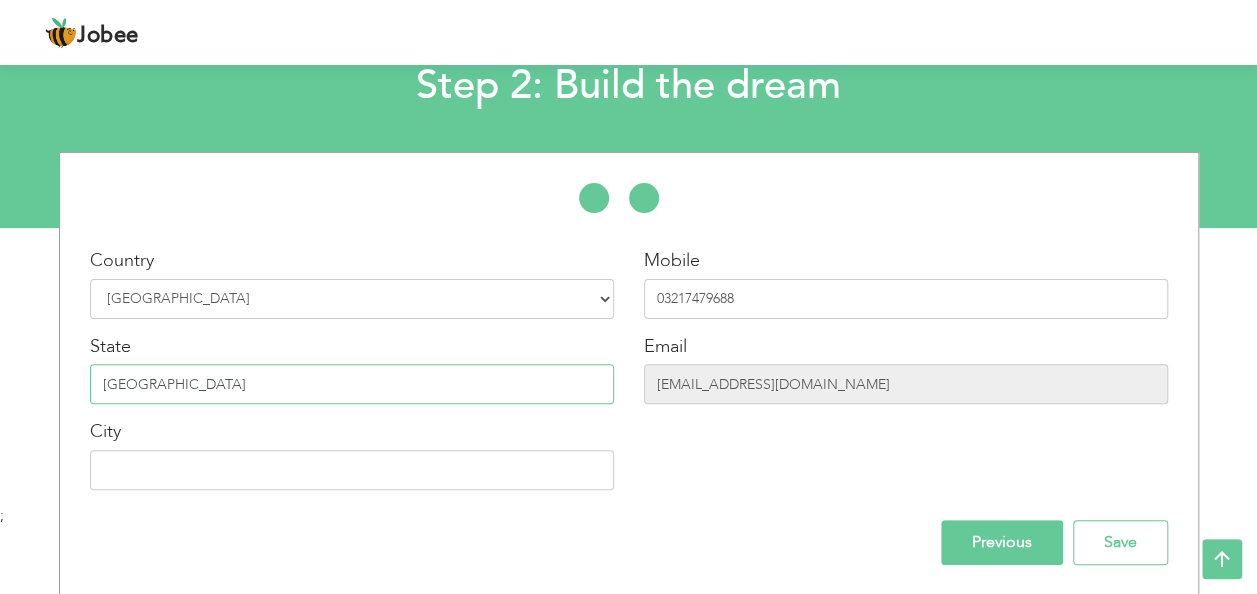 type on "Punjab" 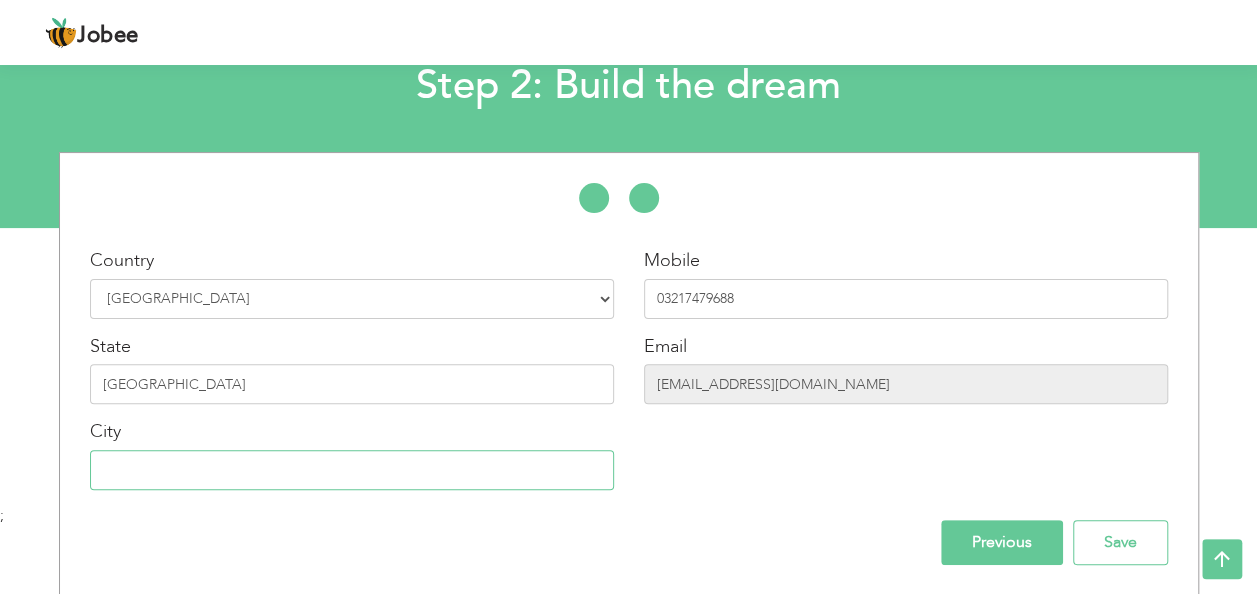 click at bounding box center [352, 470] 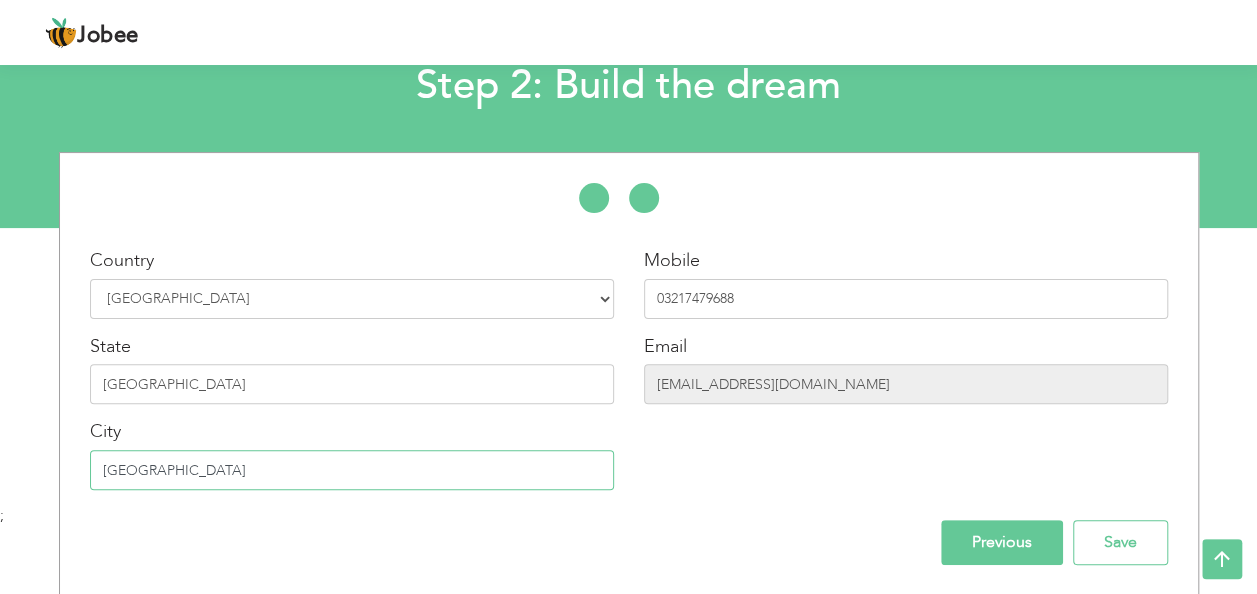 type on "[GEOGRAPHIC_DATA]" 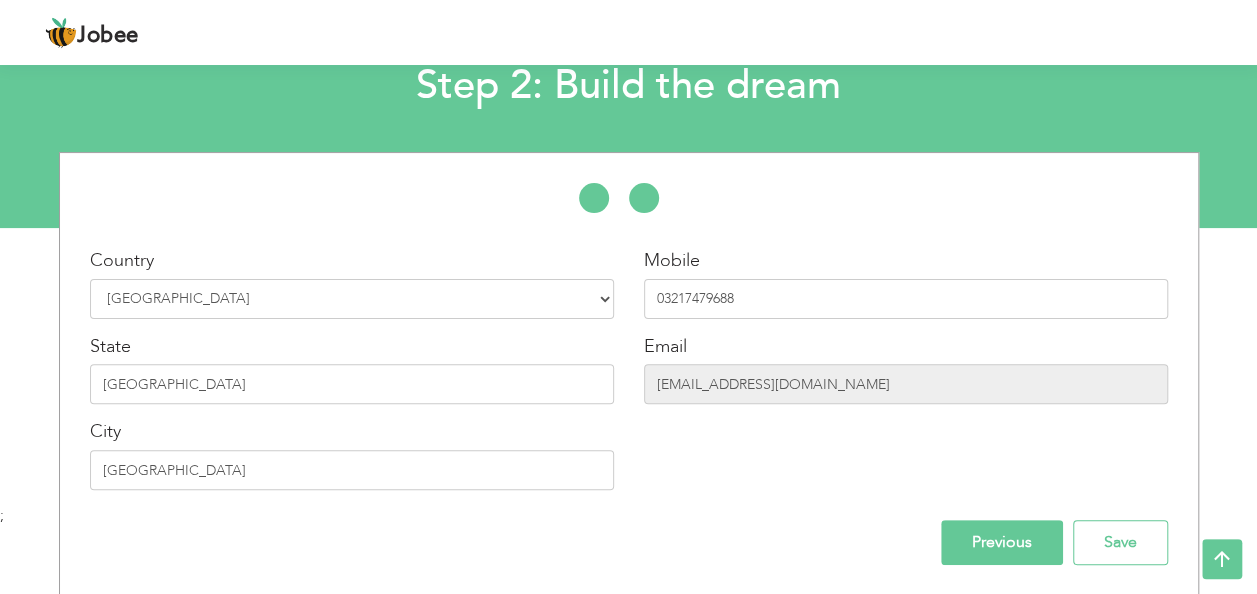 click on "Previous" at bounding box center (1002, 542) 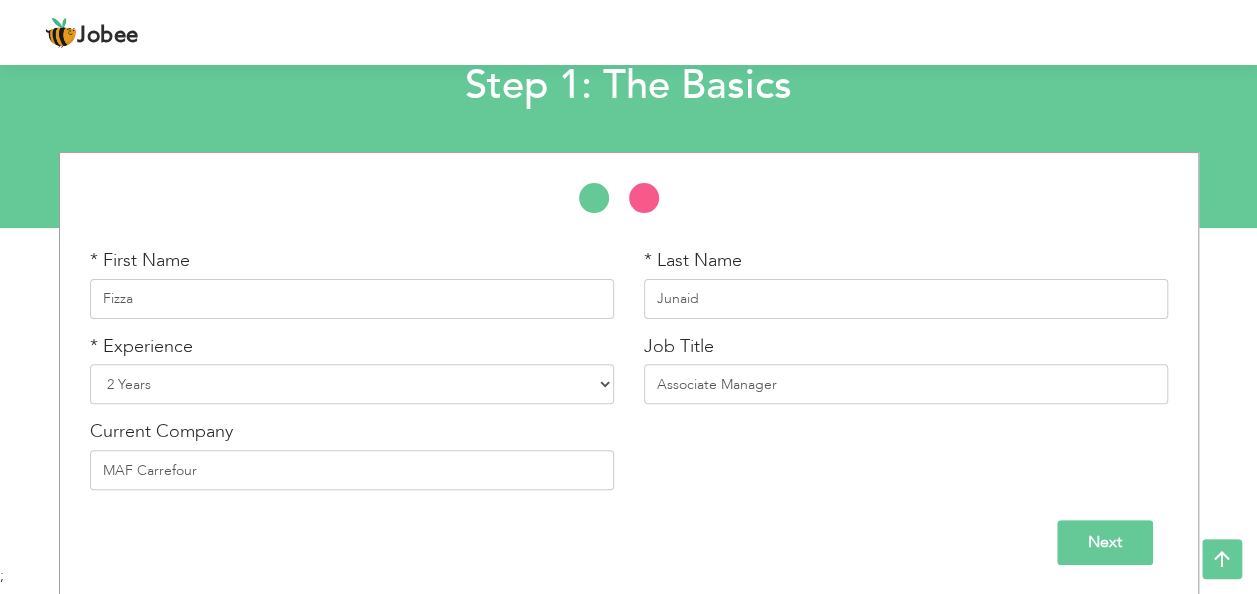 click on "Next" at bounding box center [1105, 542] 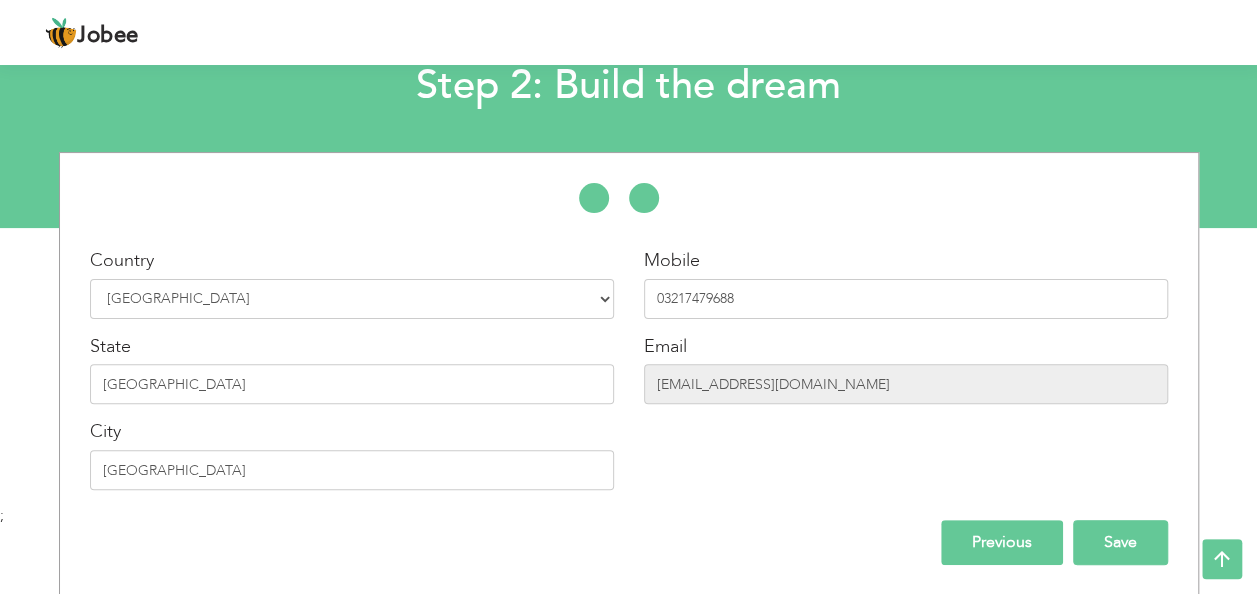 click on "Save" at bounding box center [1120, 542] 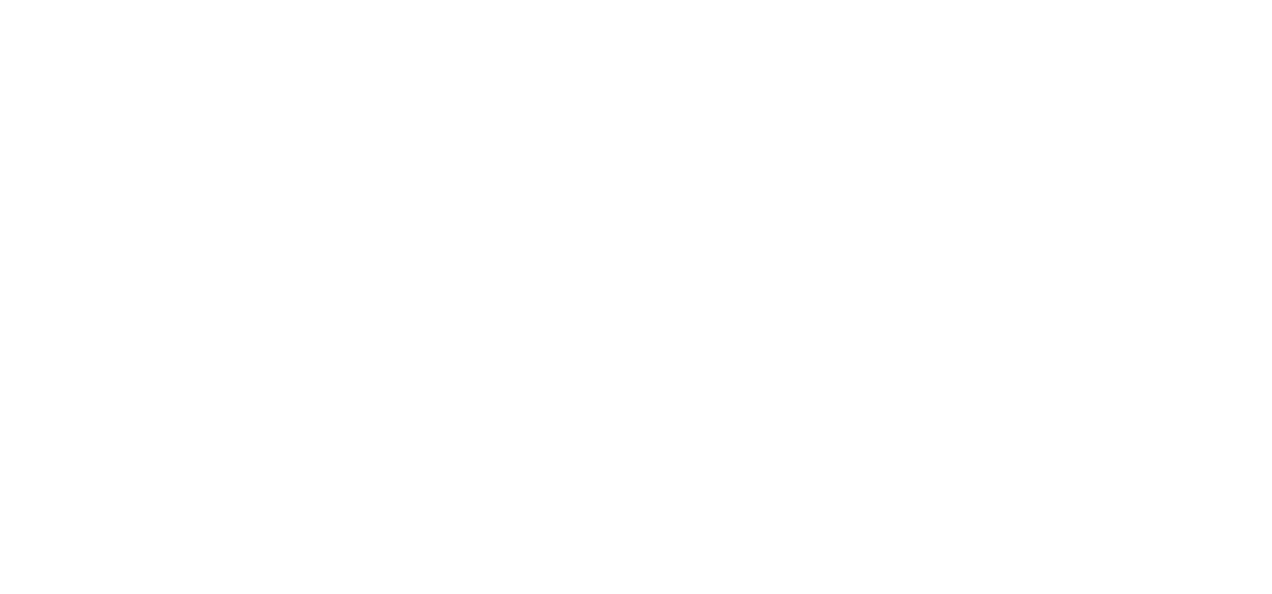 scroll, scrollTop: 0, scrollLeft: 0, axis: both 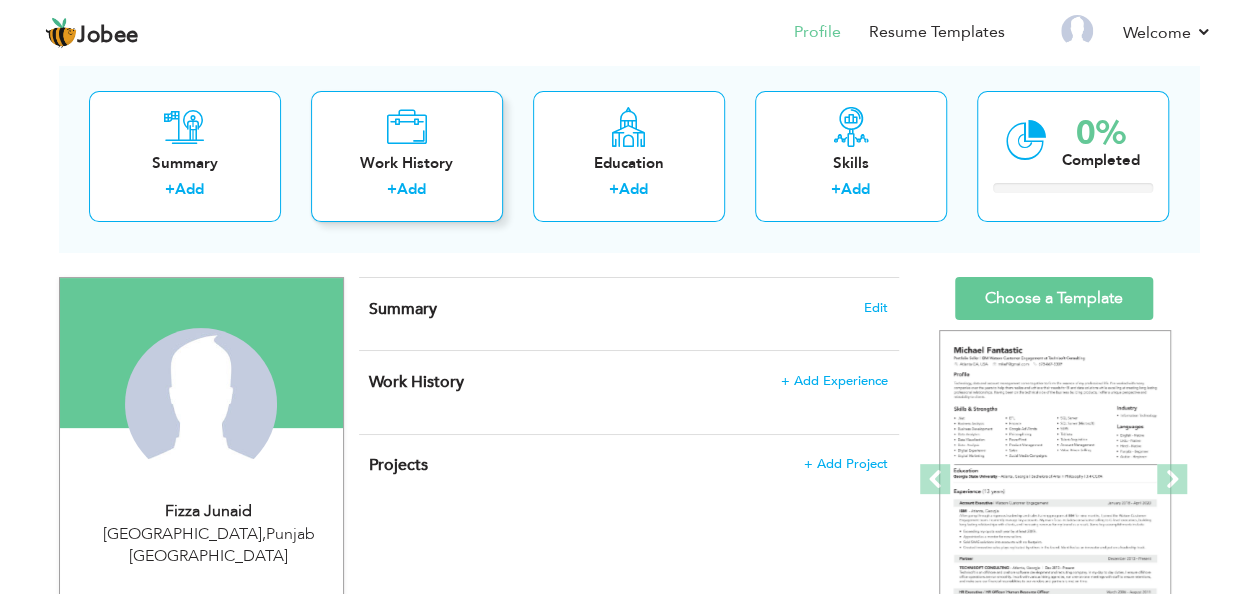 click on "Add" at bounding box center (411, 189) 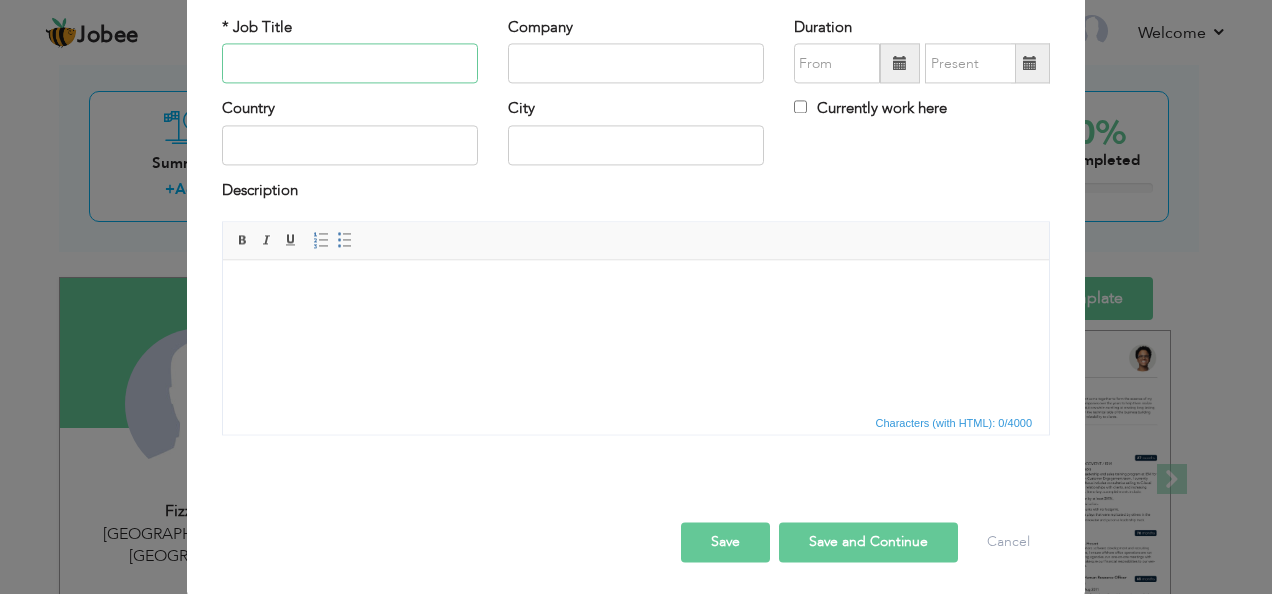 scroll, scrollTop: 120, scrollLeft: 0, axis: vertical 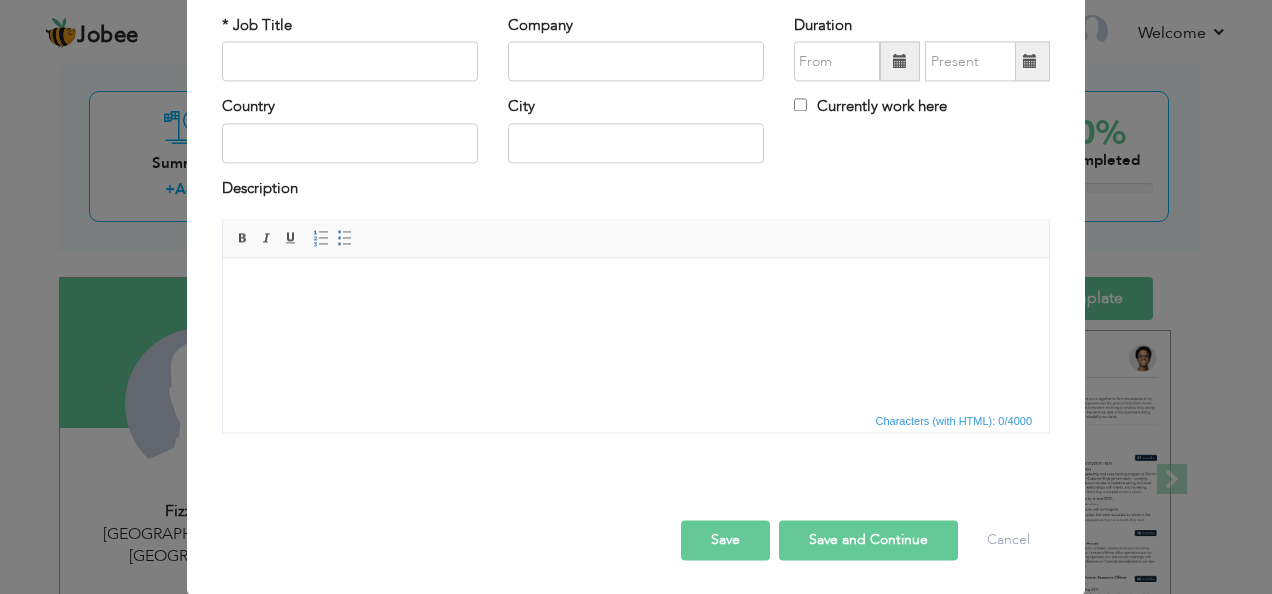 click at bounding box center (636, 288) 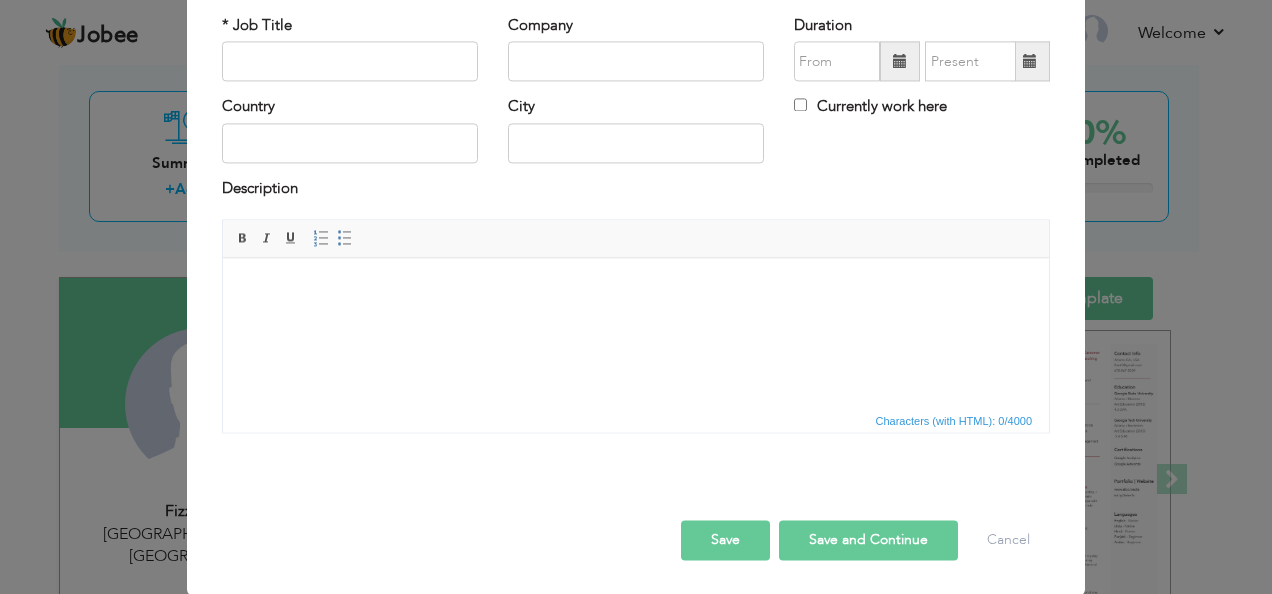drag, startPoint x: 25, startPoint y: 262, endPoint x: 42, endPoint y: 197, distance: 67.18631 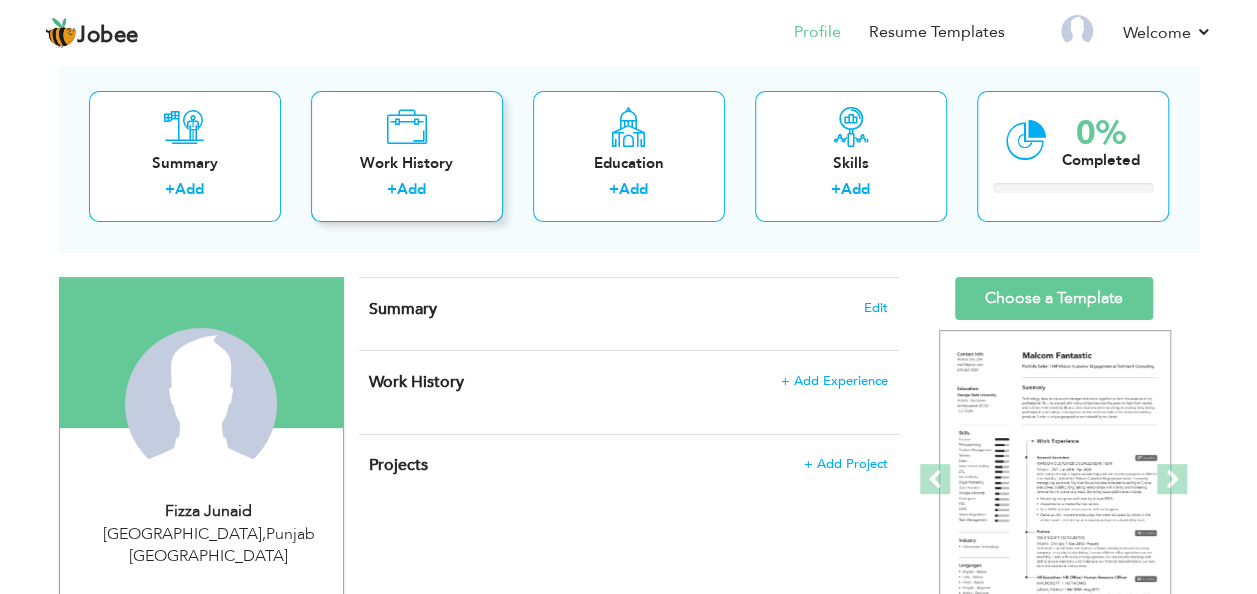 click on "Add" at bounding box center (411, 189) 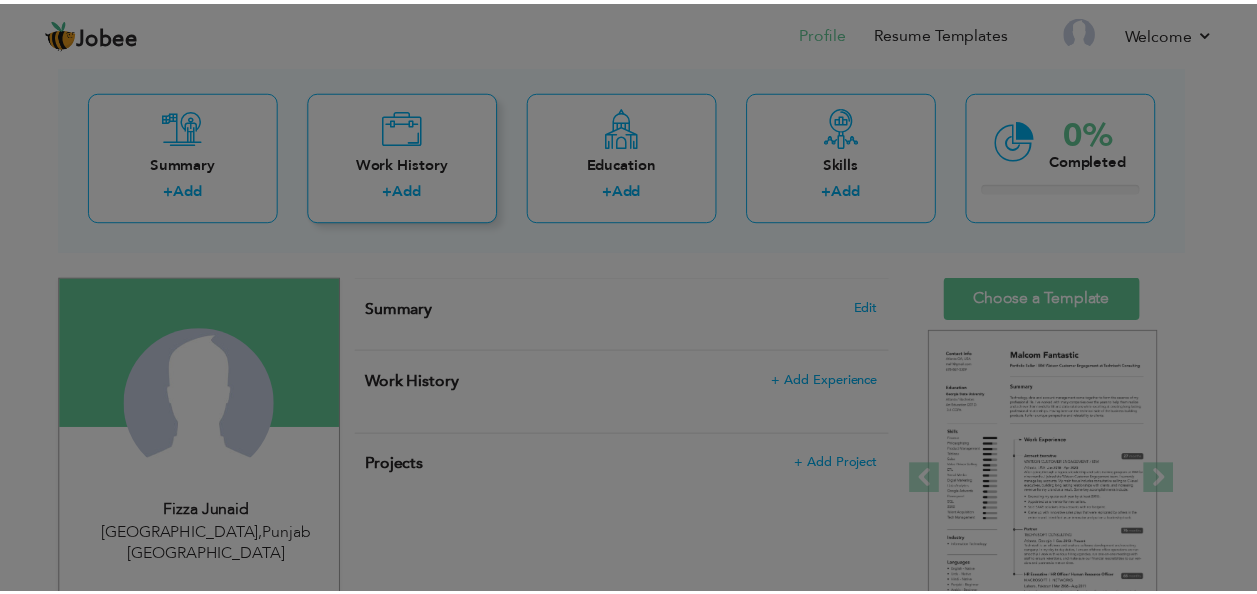 scroll, scrollTop: 0, scrollLeft: 0, axis: both 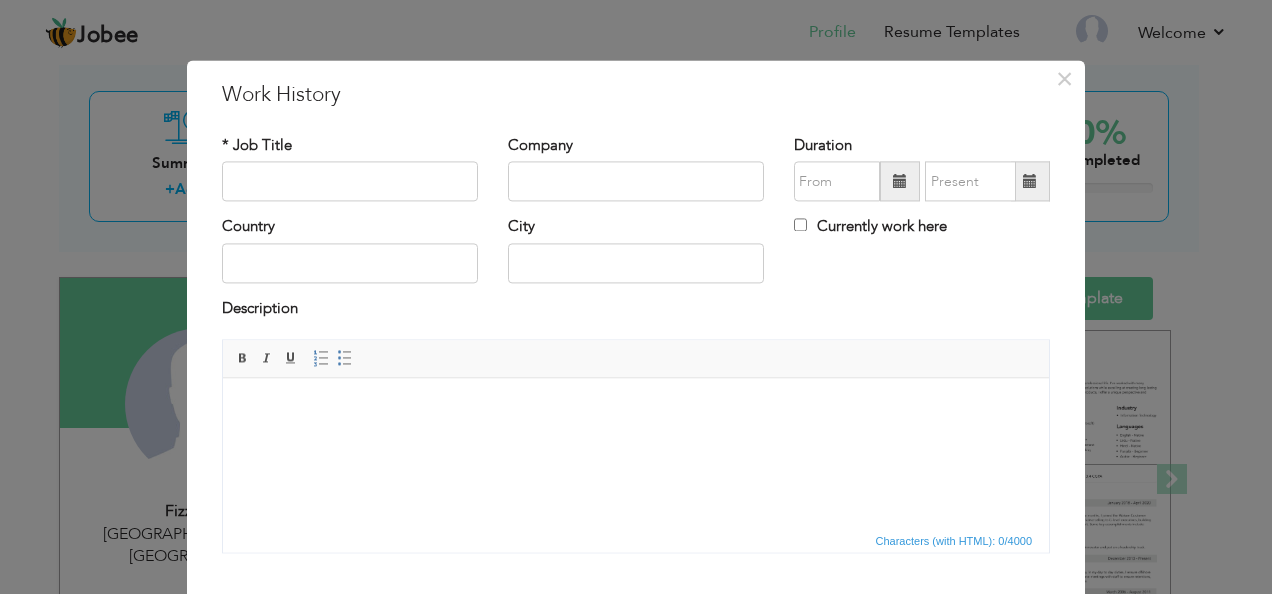 click at bounding box center (636, 408) 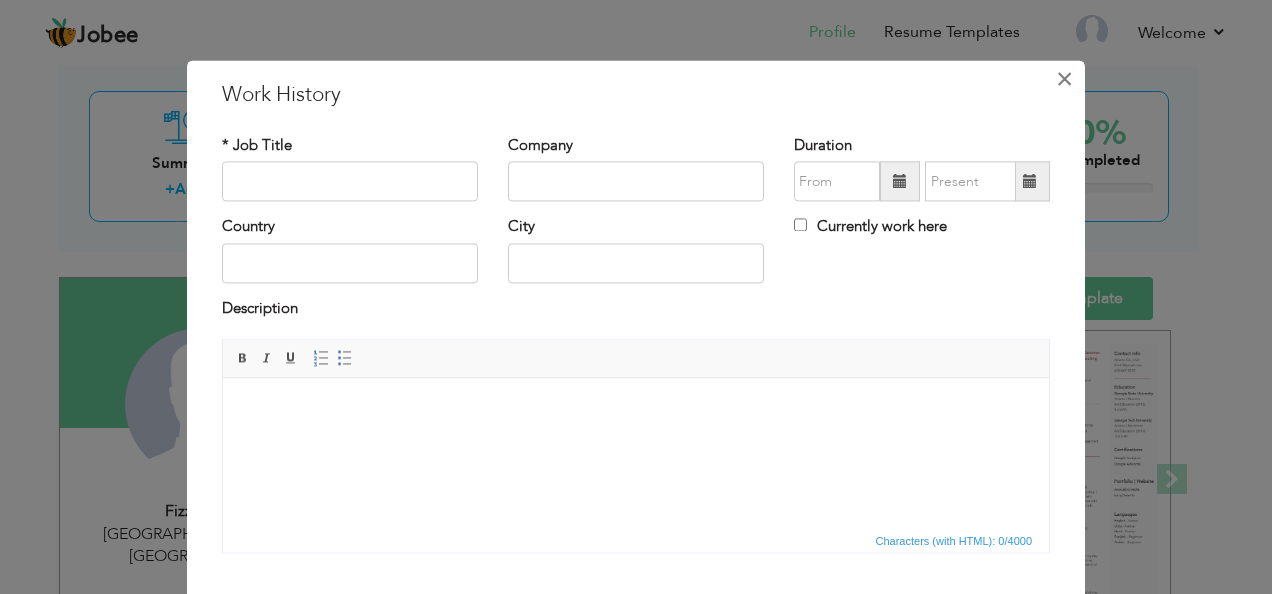 click on "×" at bounding box center (1064, 79) 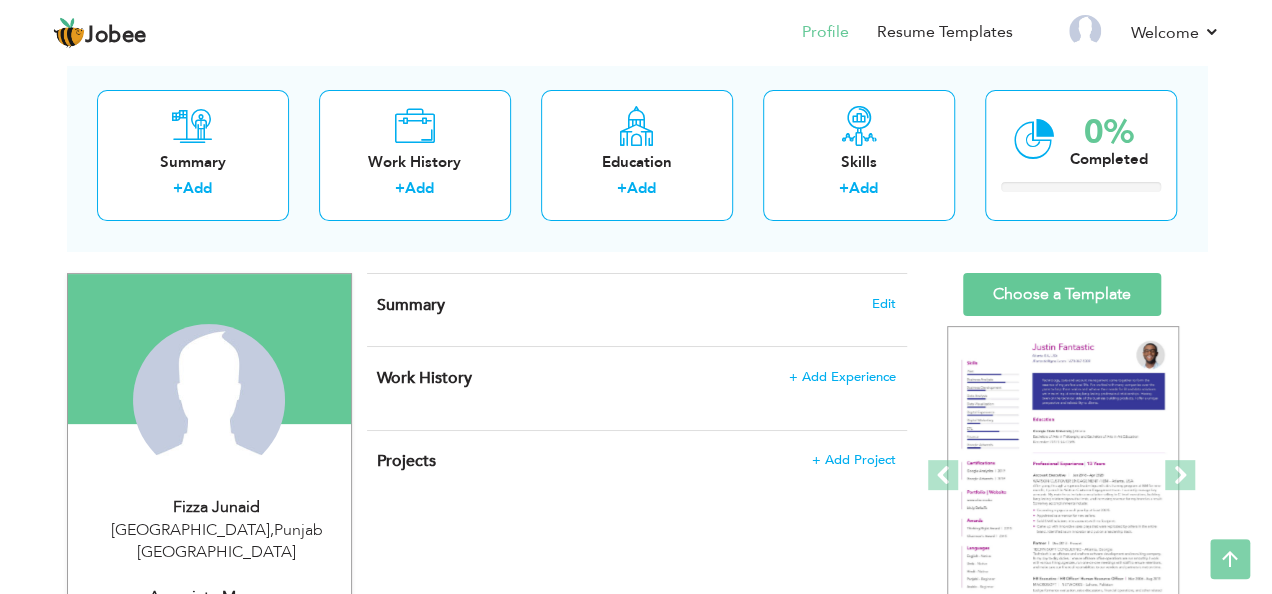 scroll, scrollTop: 100, scrollLeft: 0, axis: vertical 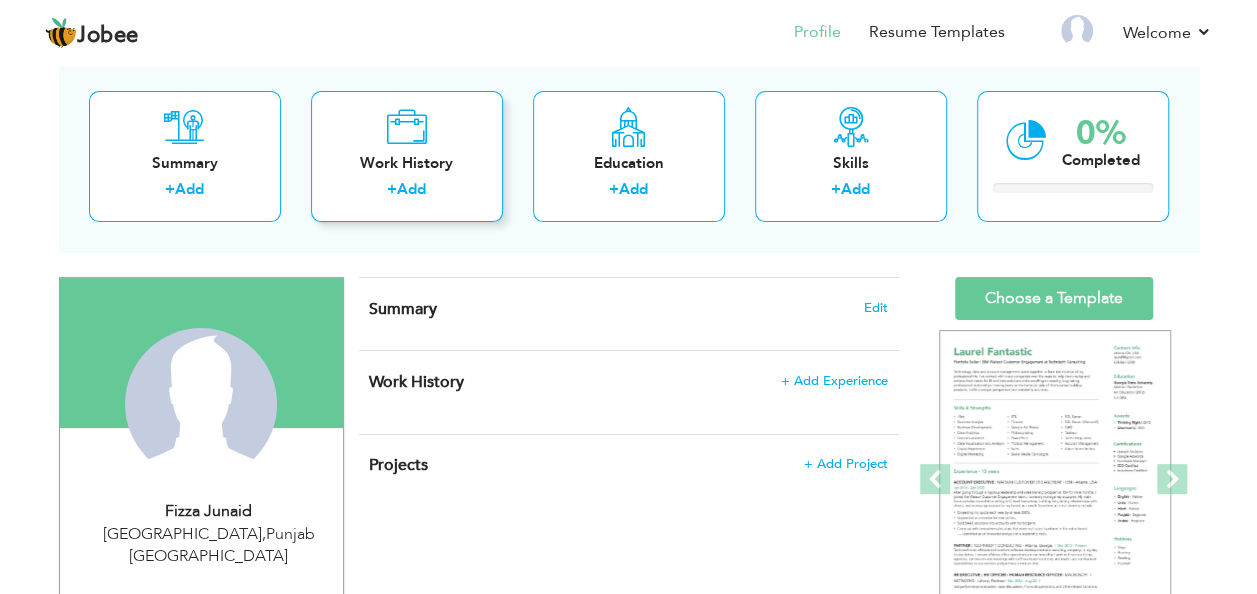 click on "+" at bounding box center (392, 189) 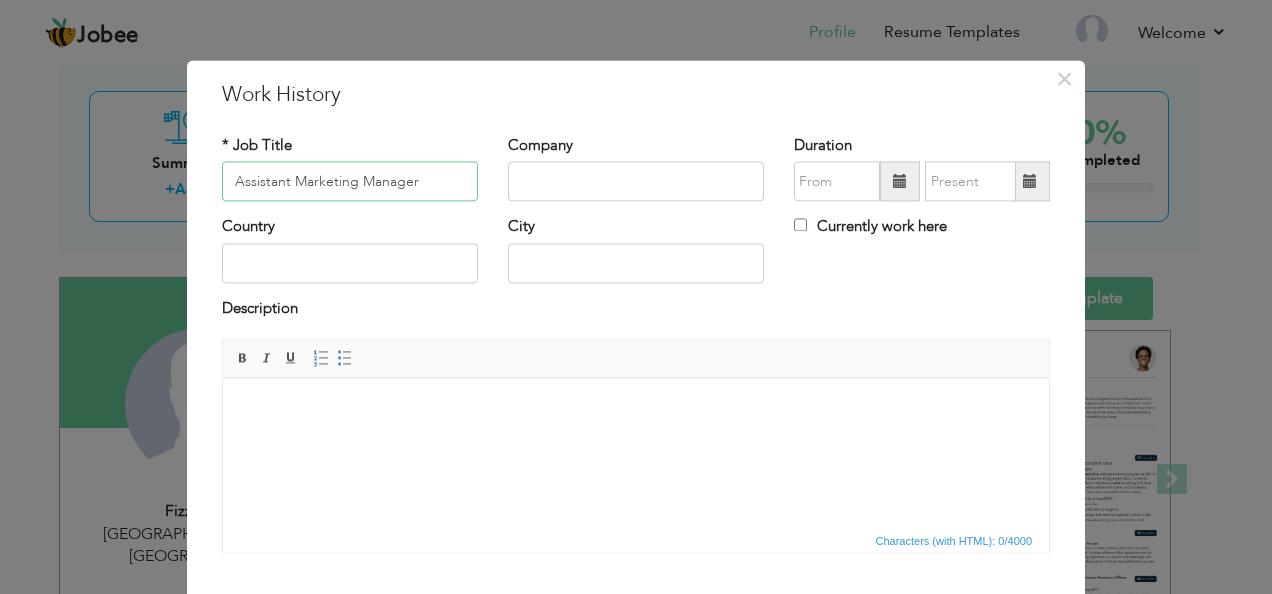 type on "Assistant Marketing Manager" 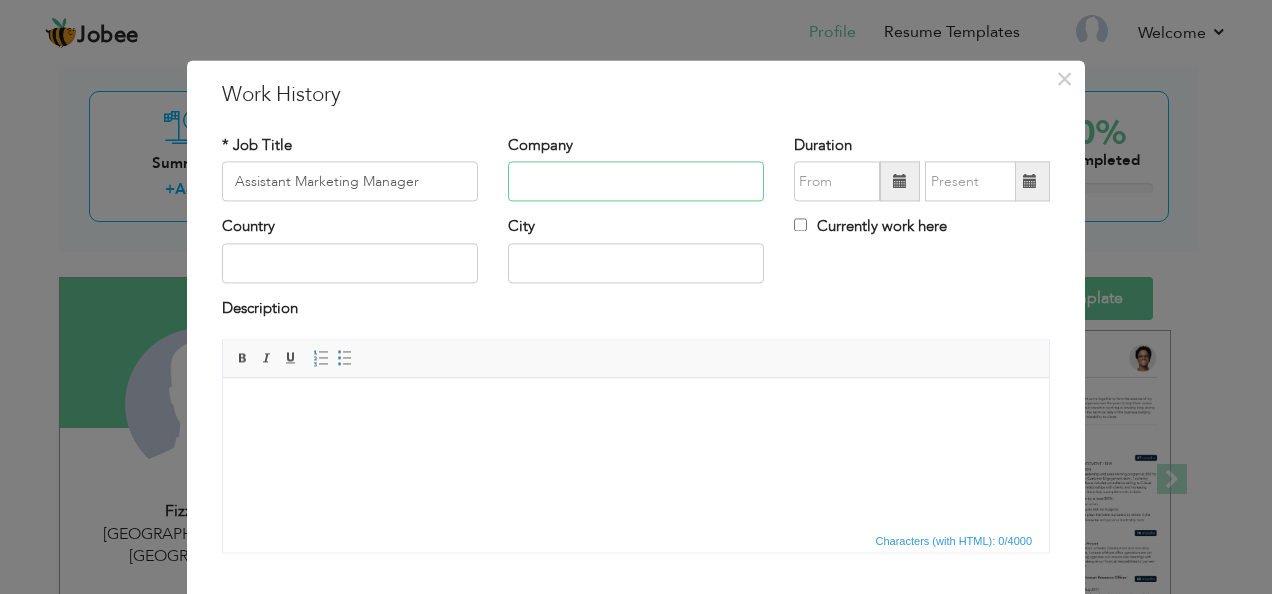 click at bounding box center [636, 182] 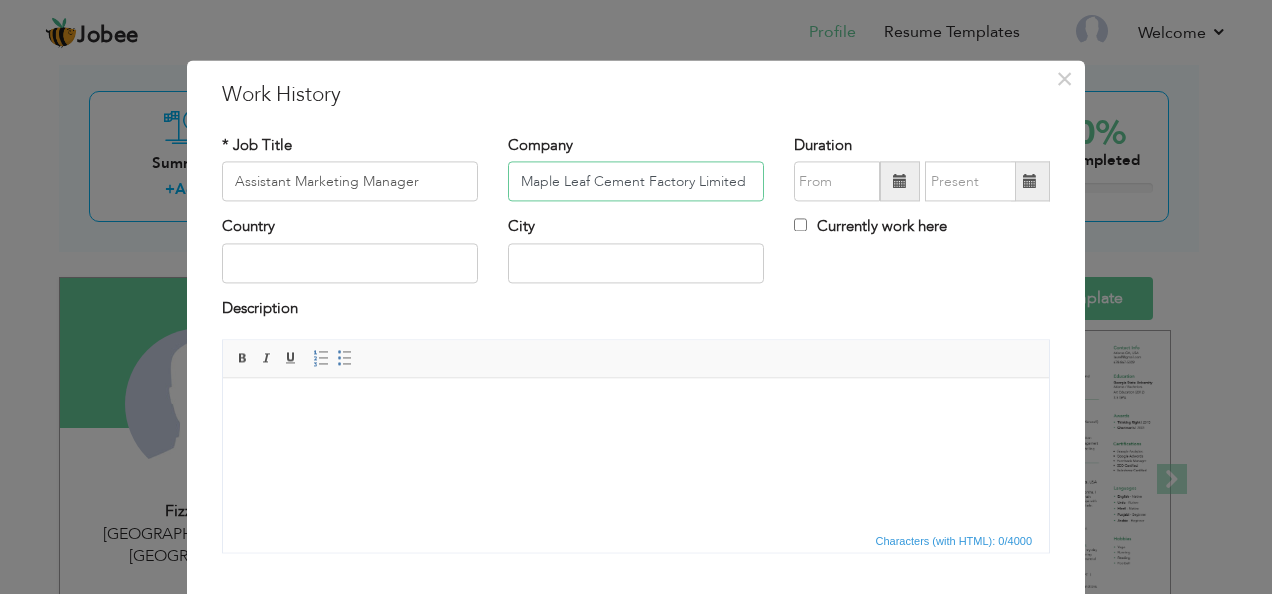 type on "Maple Leaf Cement Factory Limited" 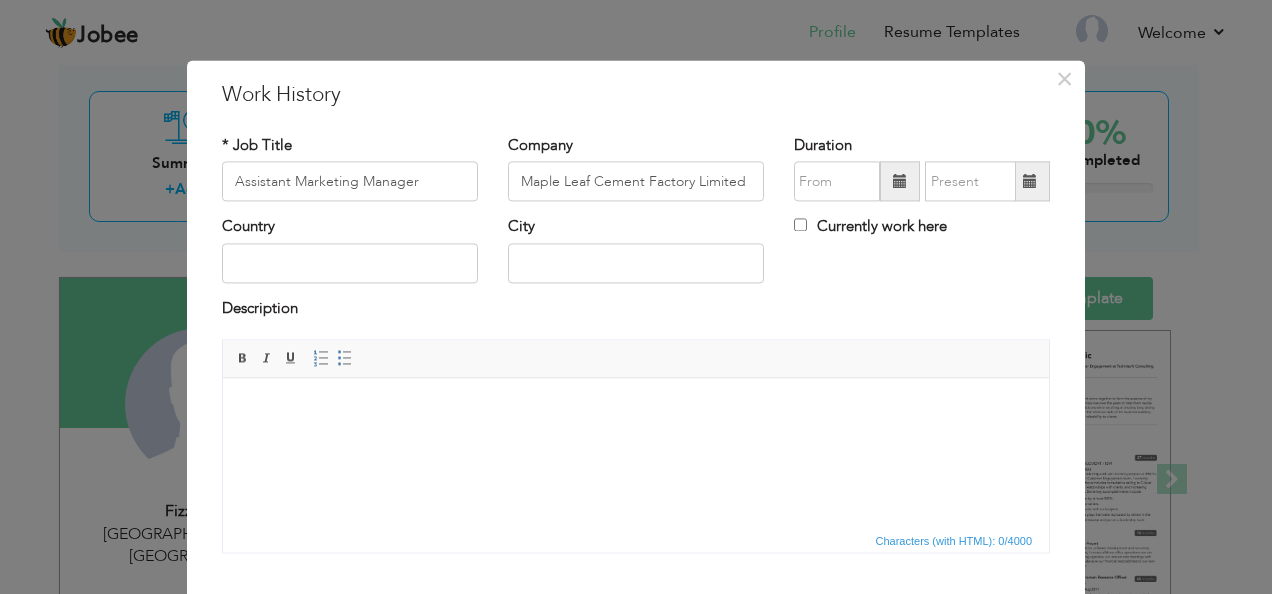 click at bounding box center (900, 181) 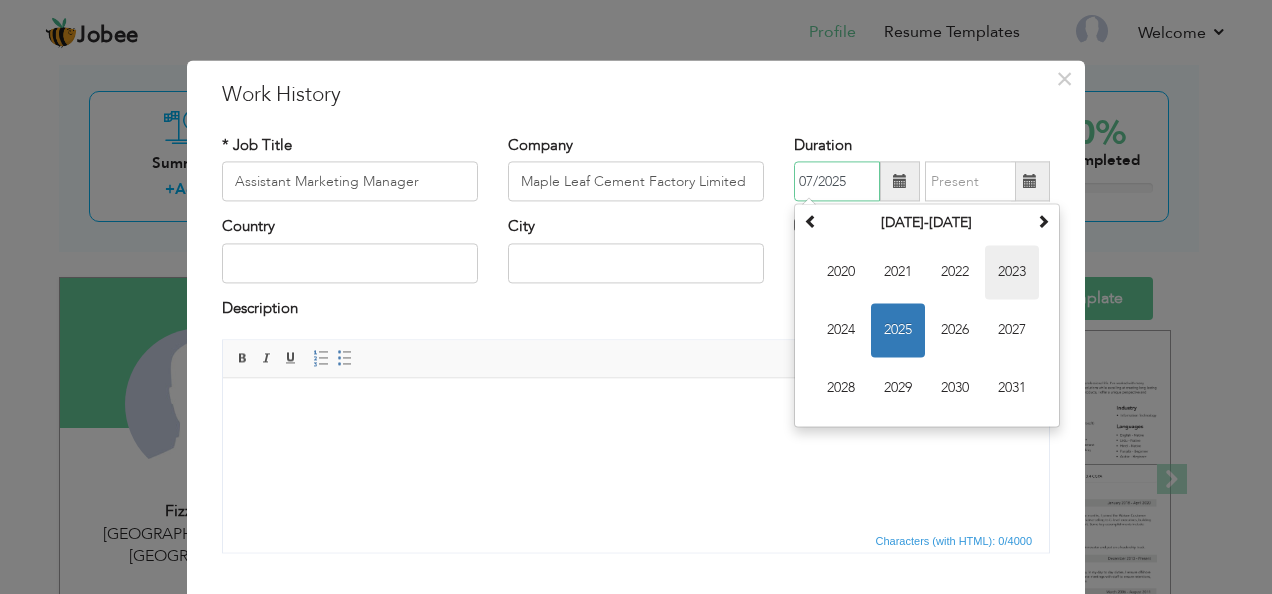 click on "2023" at bounding box center (1012, 273) 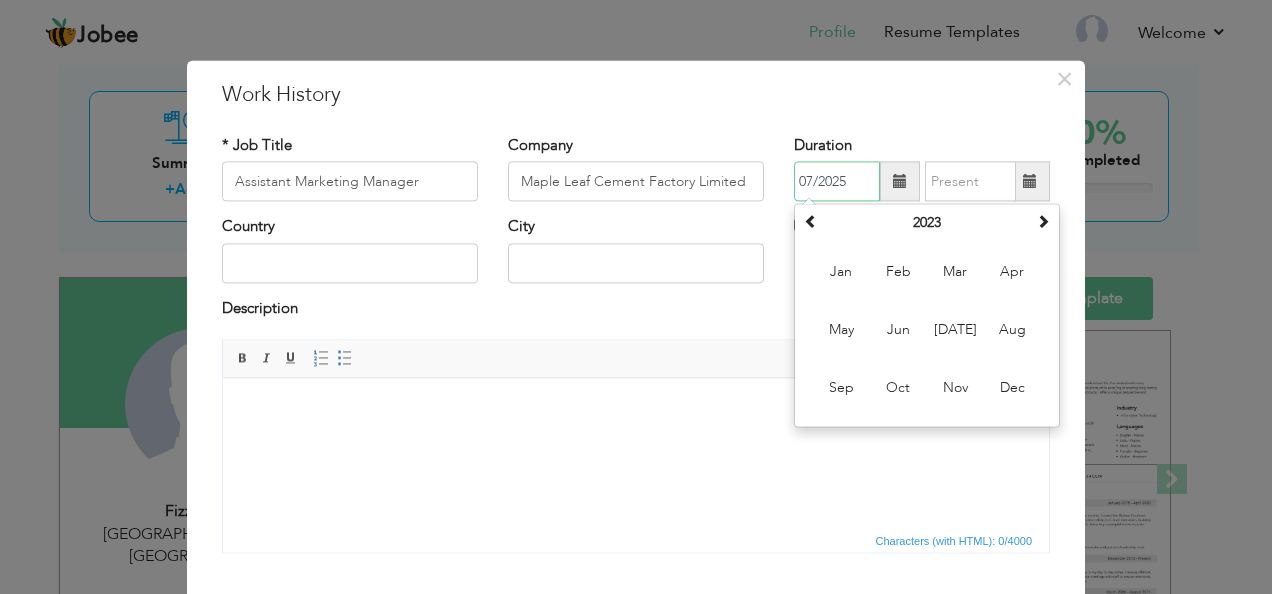 click on "May" at bounding box center [841, 331] 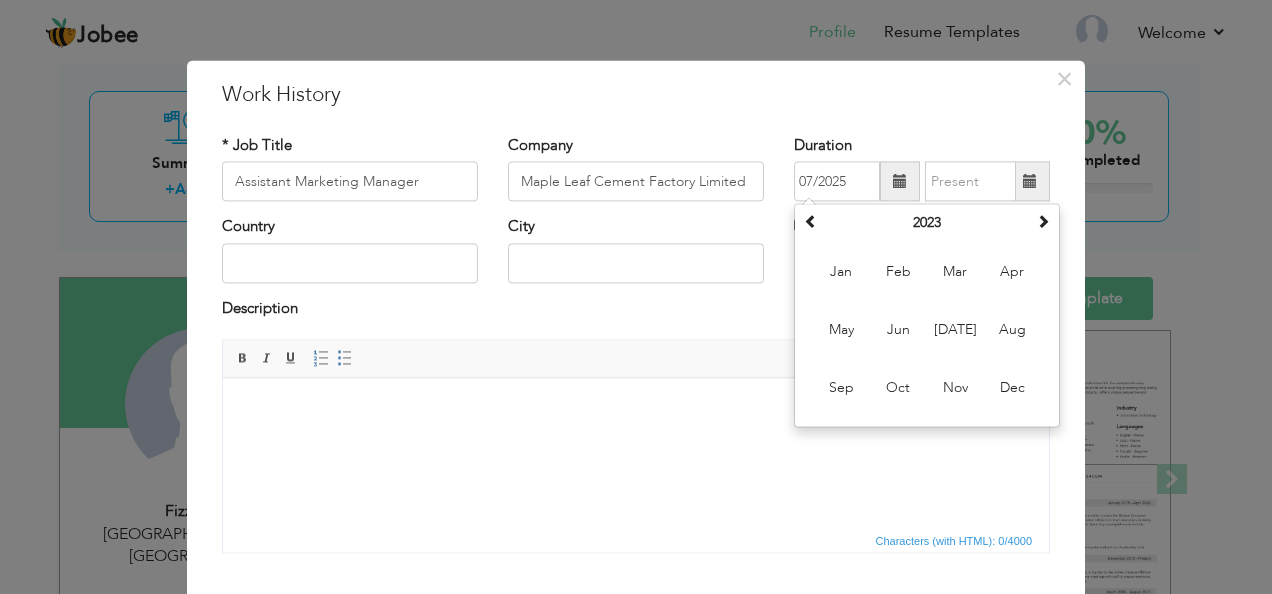 type on "05/2023" 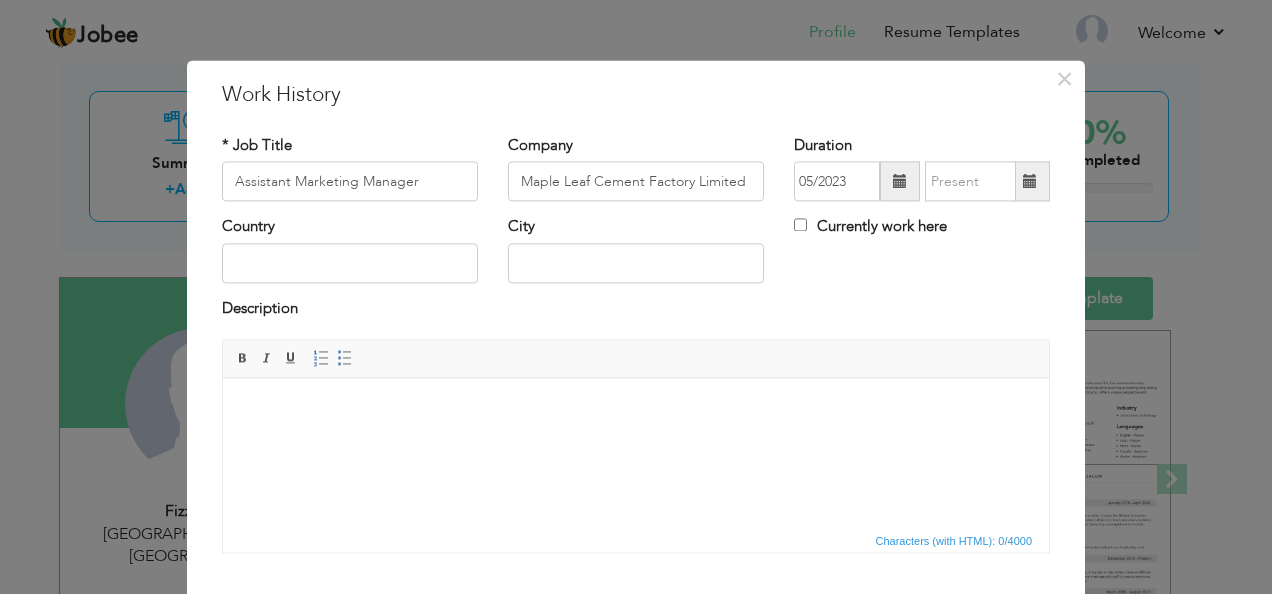 click at bounding box center (1030, 181) 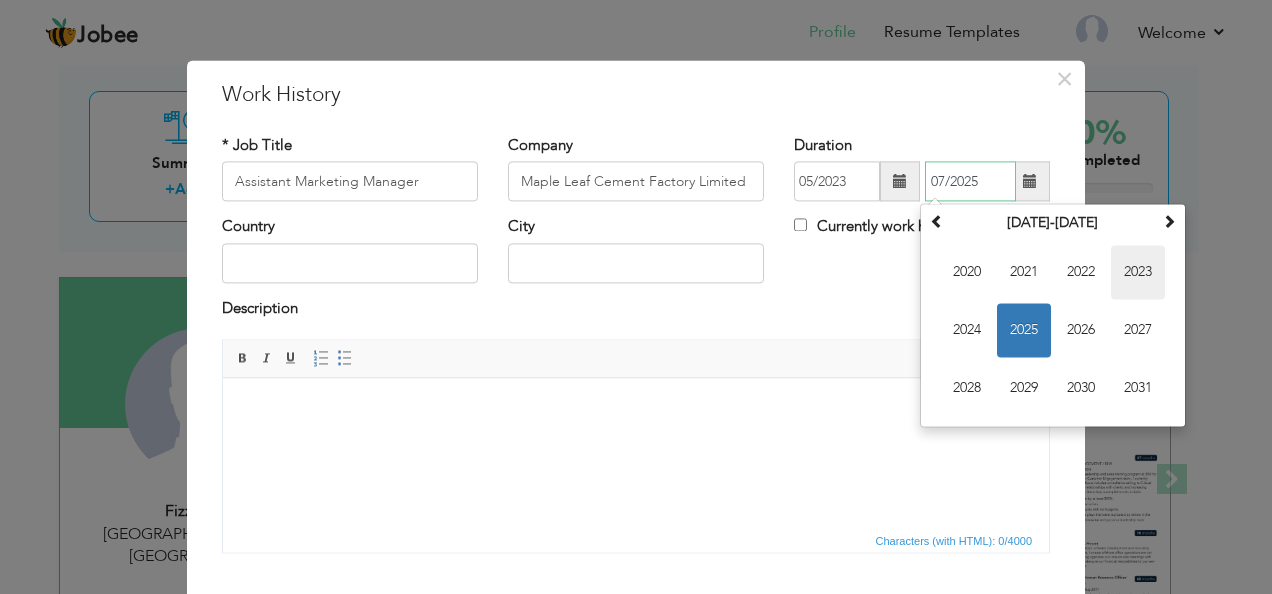 click on "2023" at bounding box center (1138, 273) 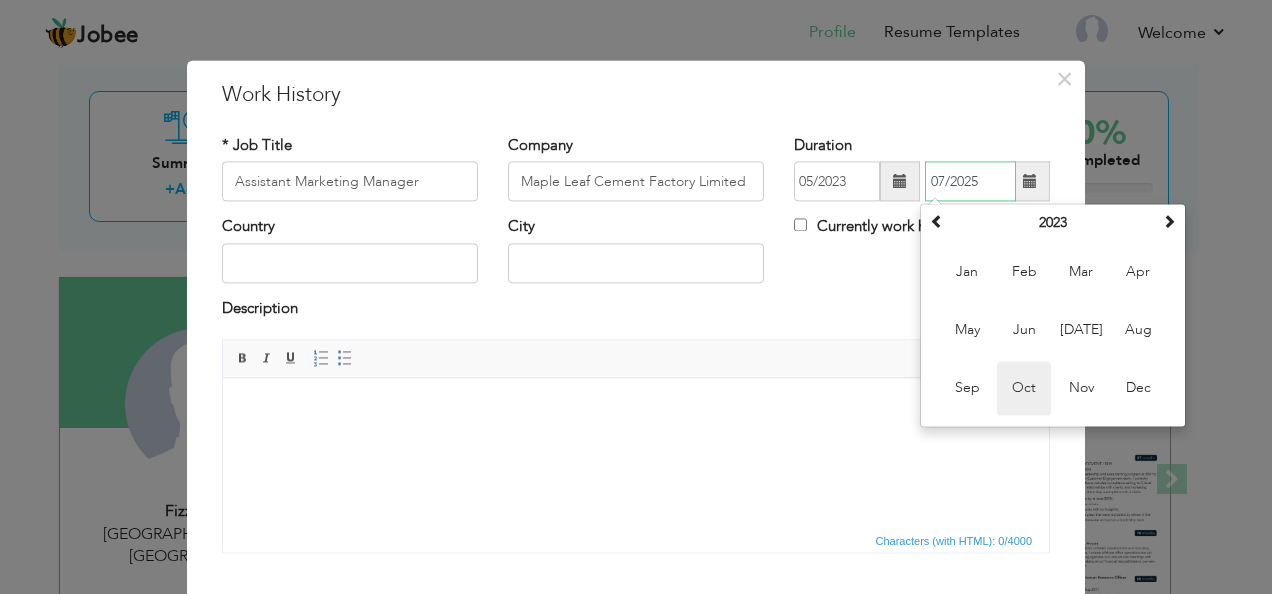 click on "Oct" at bounding box center [1024, 389] 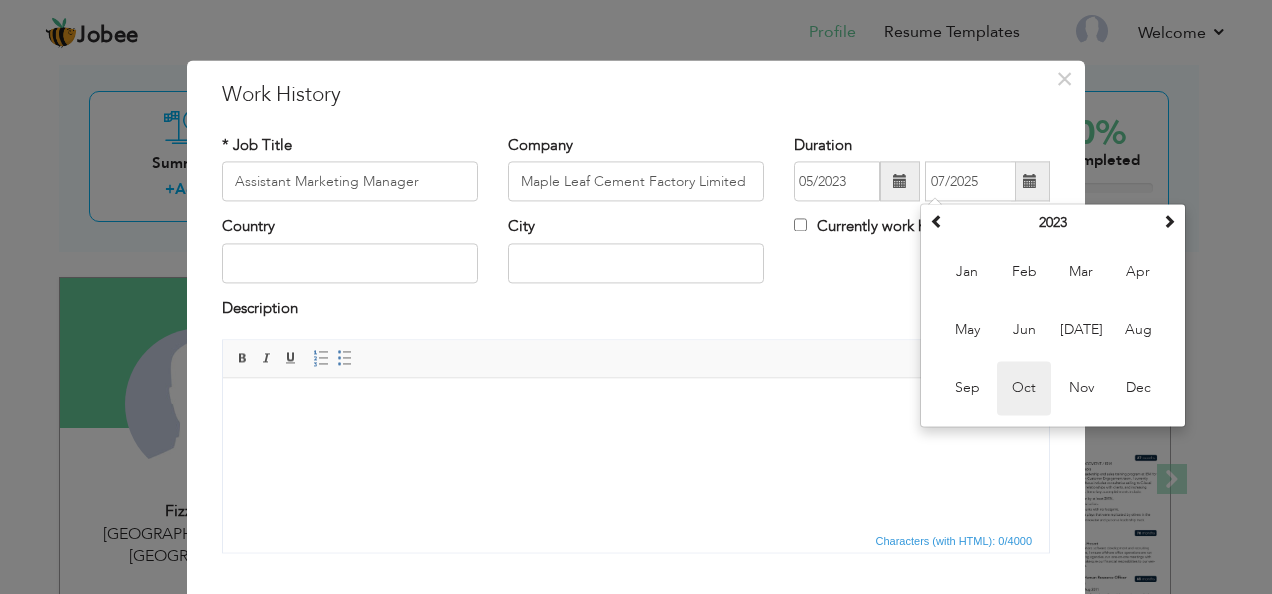 type on "10/2023" 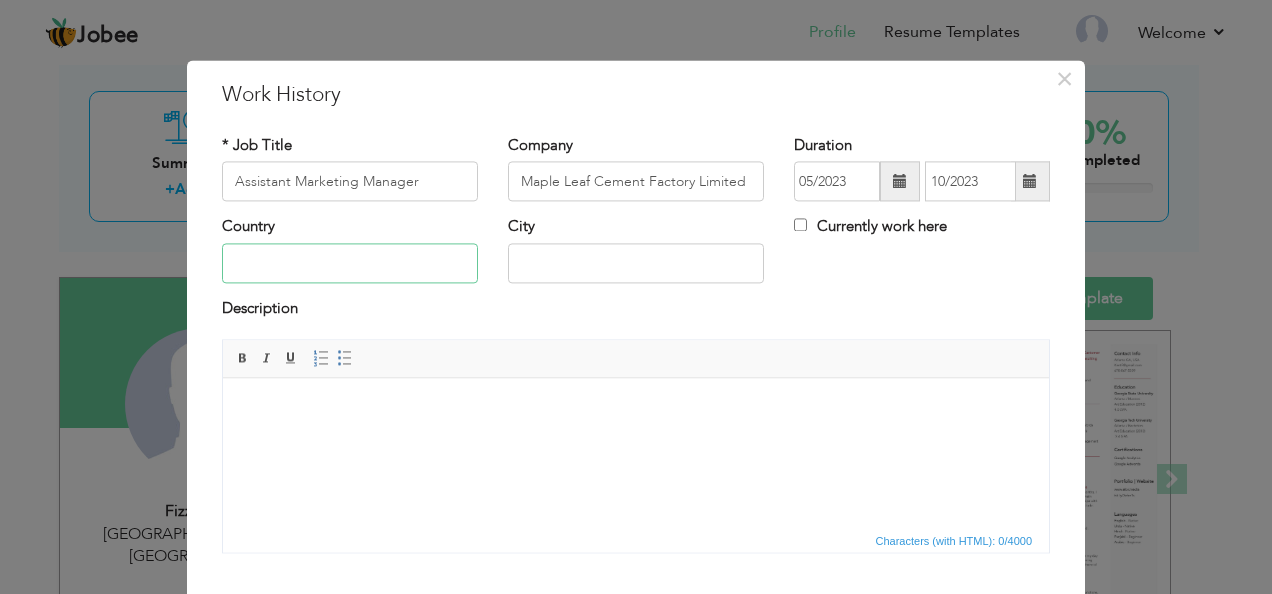 click at bounding box center (350, 263) 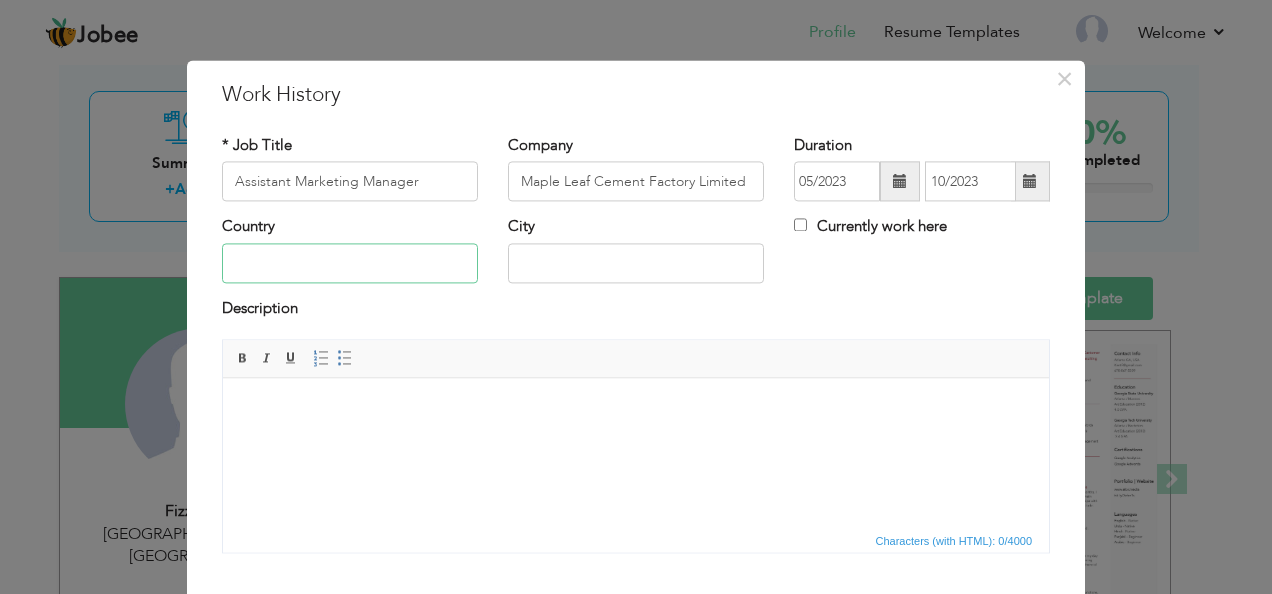 type on "[GEOGRAPHIC_DATA]" 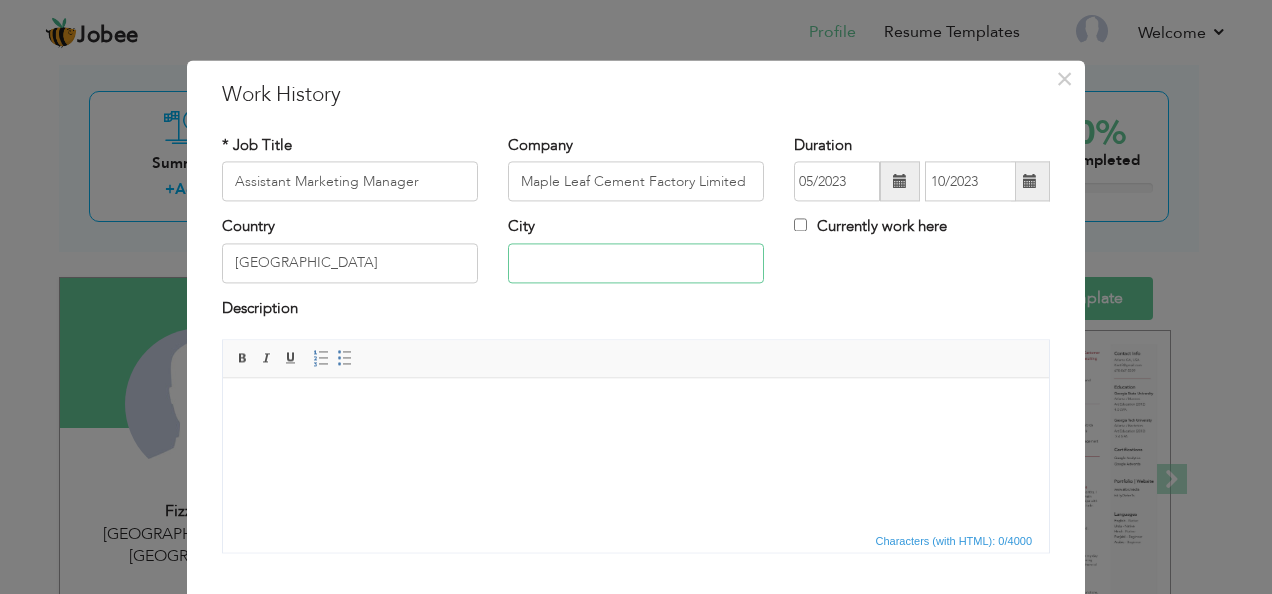 type on "[GEOGRAPHIC_DATA]" 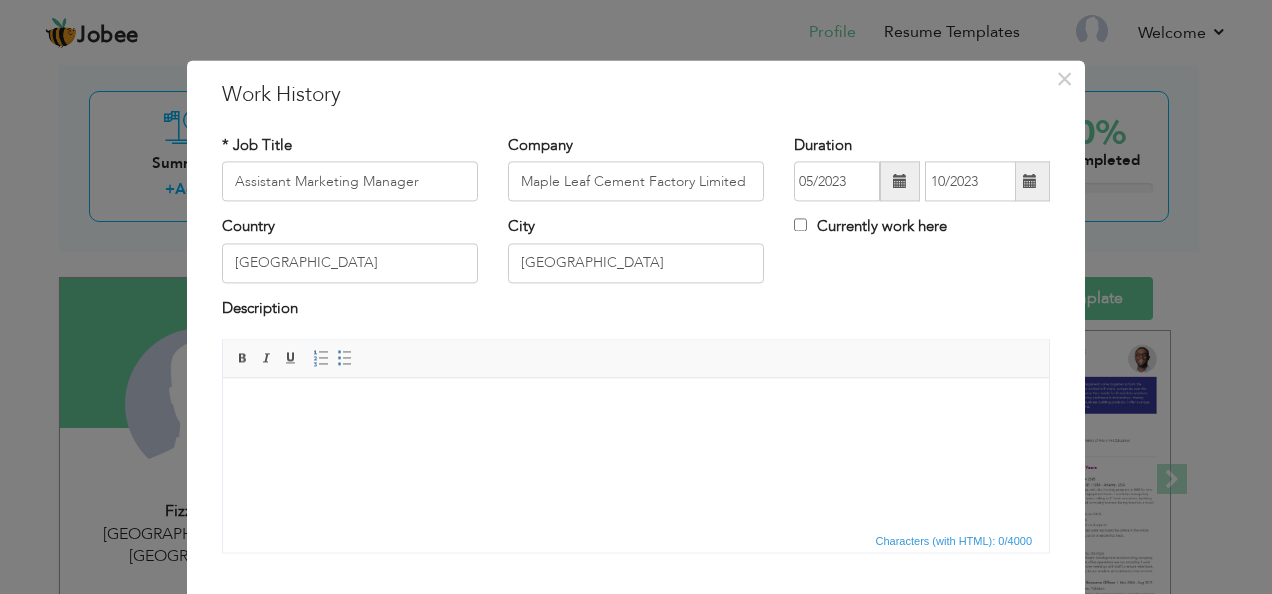 click at bounding box center [636, 408] 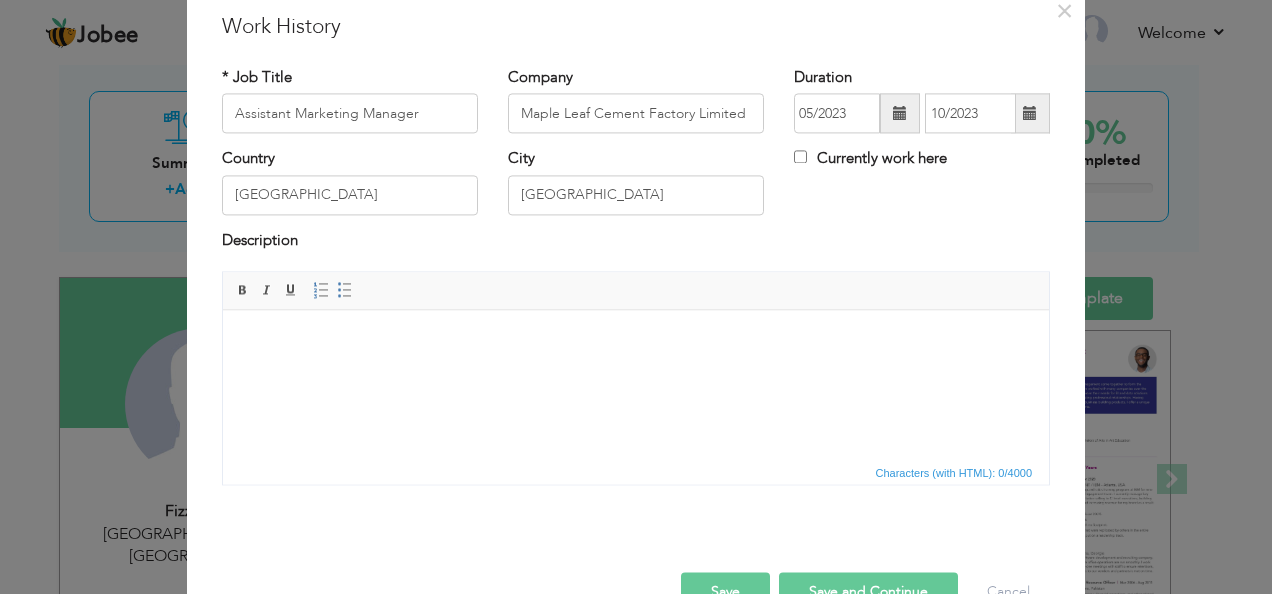 scroll, scrollTop: 100, scrollLeft: 0, axis: vertical 